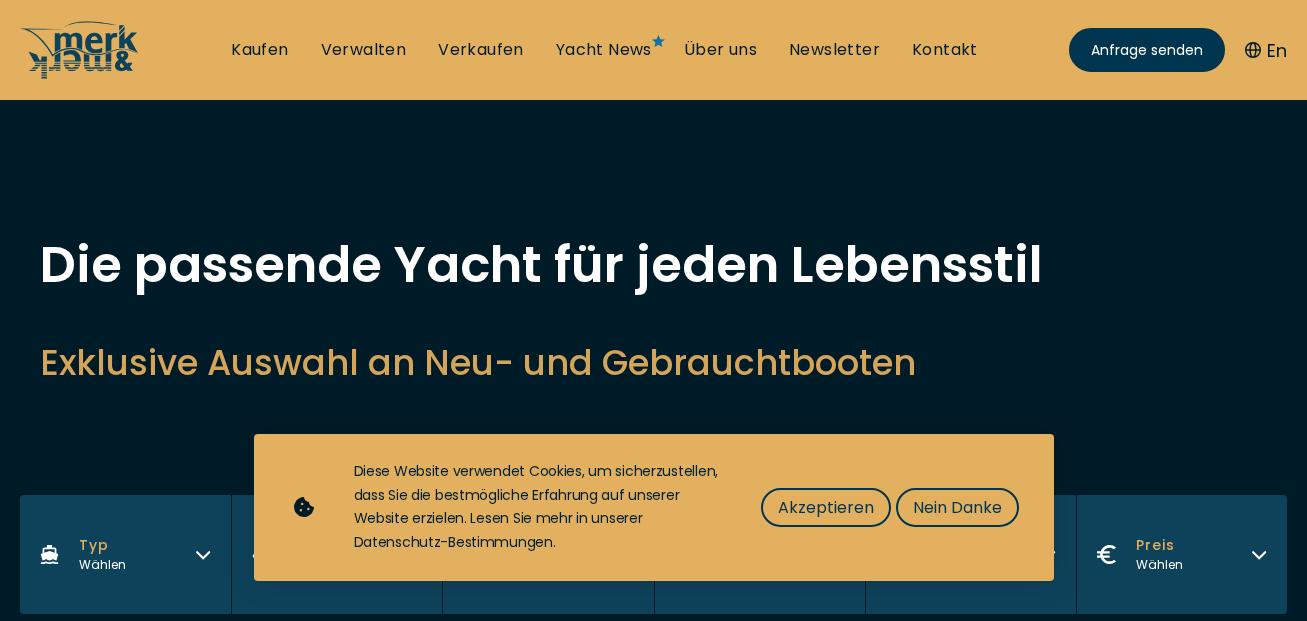 scroll, scrollTop: 0, scrollLeft: 0, axis: both 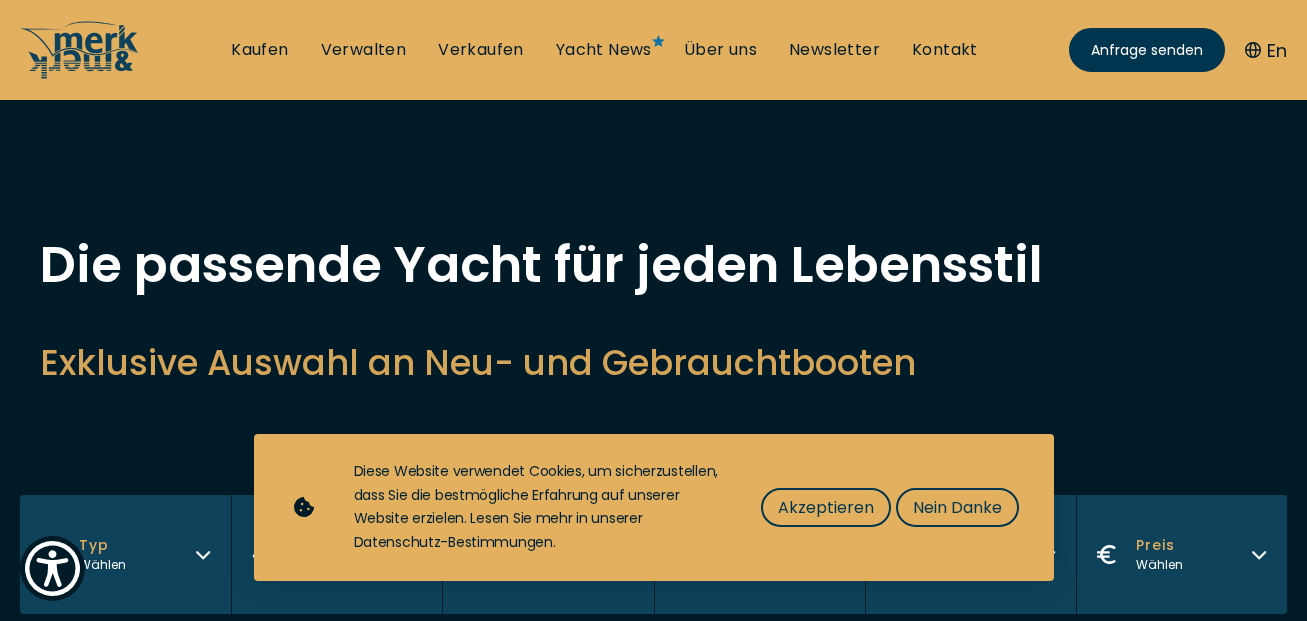 click on "Diese Website verwendet Cookies, um sicherzustellen, dass Sie die bestmögliche Erfahrung auf unserer Website erzielen. Lesen Sie mehr in unserer   Datenschutz-Bestimmungen . Diese Website verwendet Cookies. Akzeptieren Nein Danke" at bounding box center [689, 507] 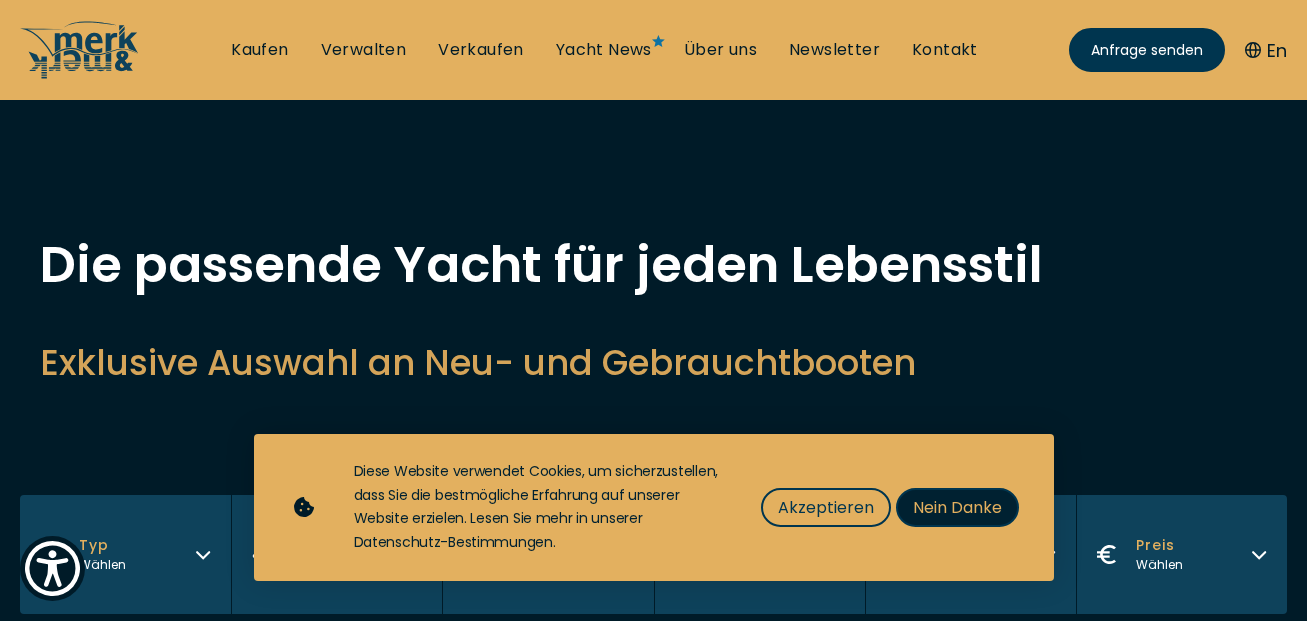 click on "Nein Danke" at bounding box center [957, 507] 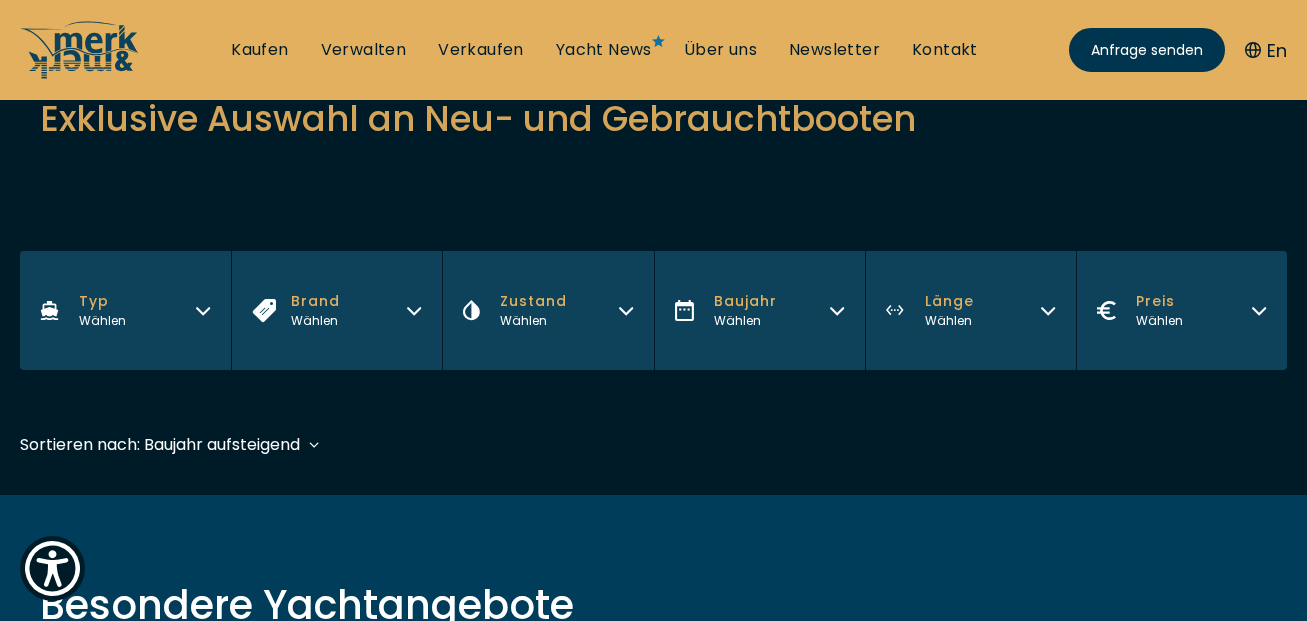 scroll, scrollTop: 247, scrollLeft: 0, axis: vertical 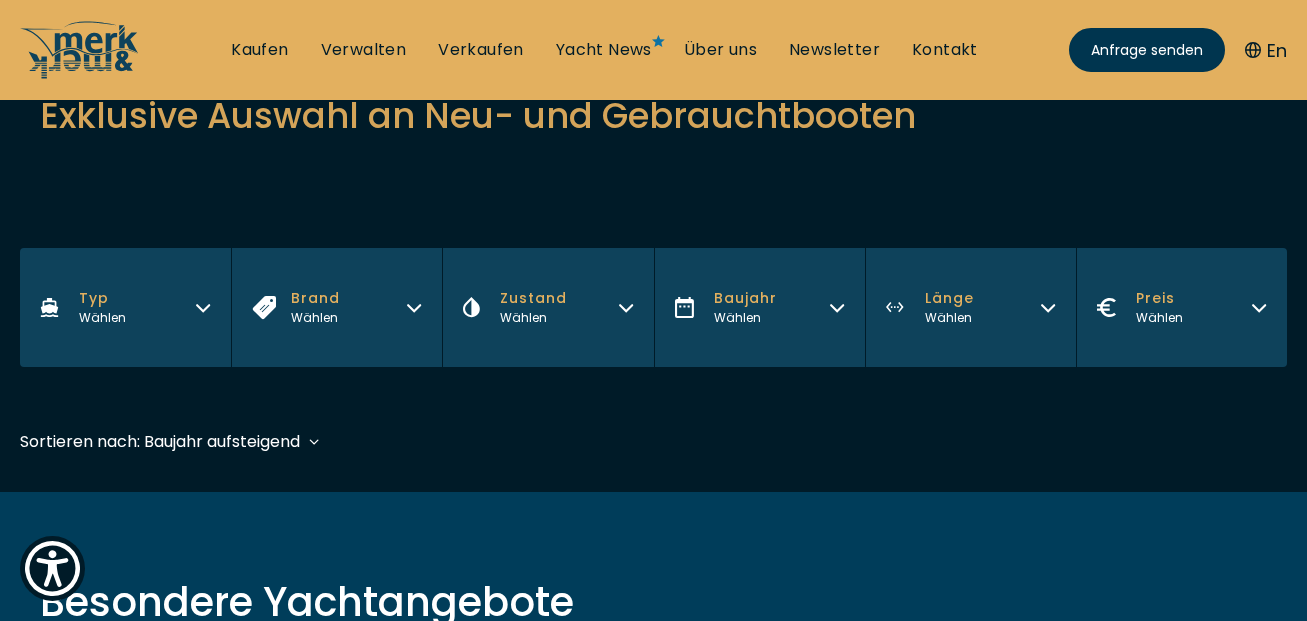 click on "Zustand Wählen" at bounding box center [547, 307] 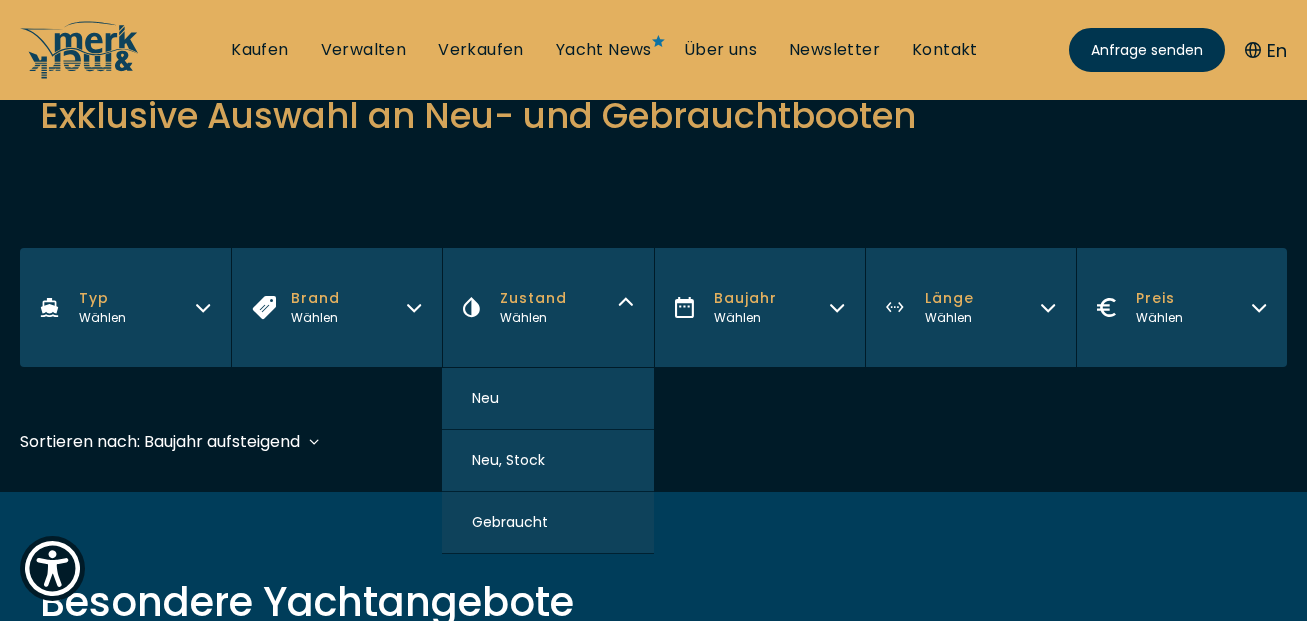 click on "Neu, Stock" at bounding box center (547, 461) 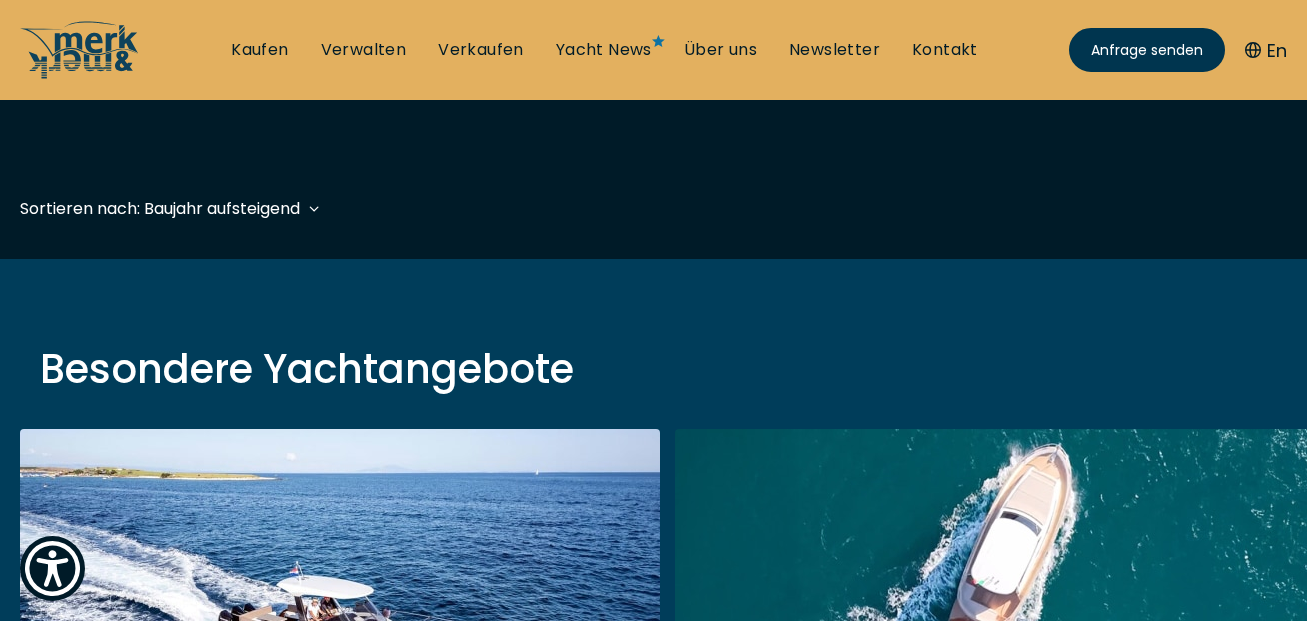scroll, scrollTop: 495, scrollLeft: 0, axis: vertical 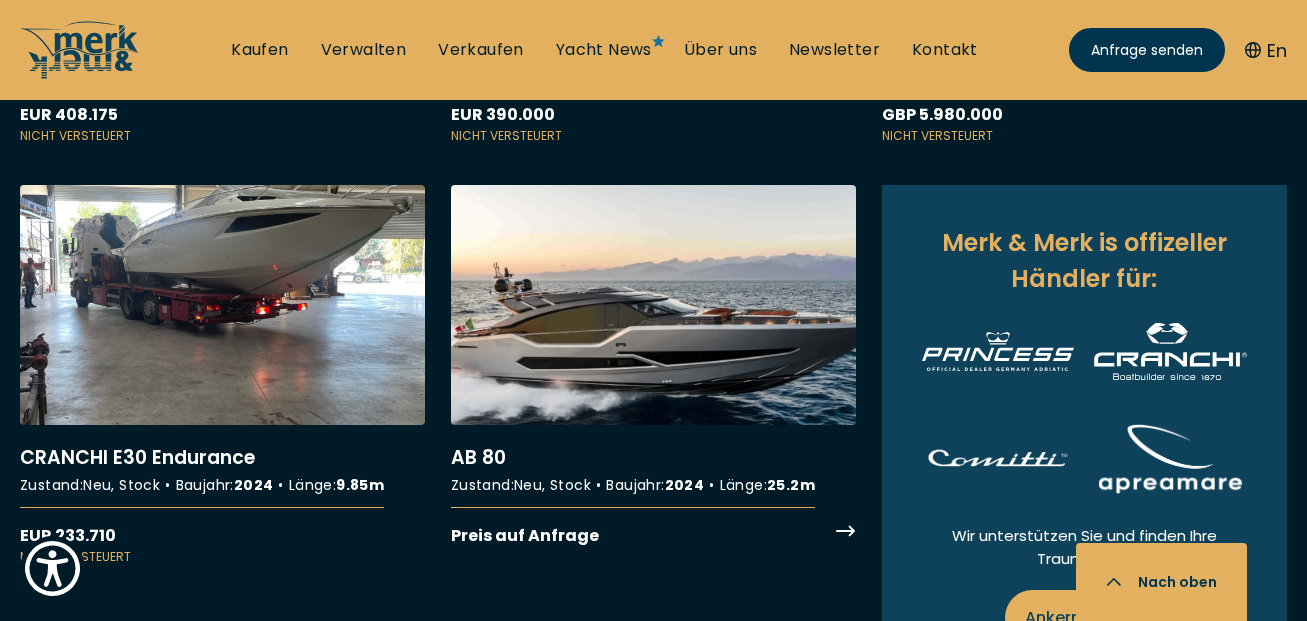 click on "More details about  AB 80" at bounding box center [653, 367] 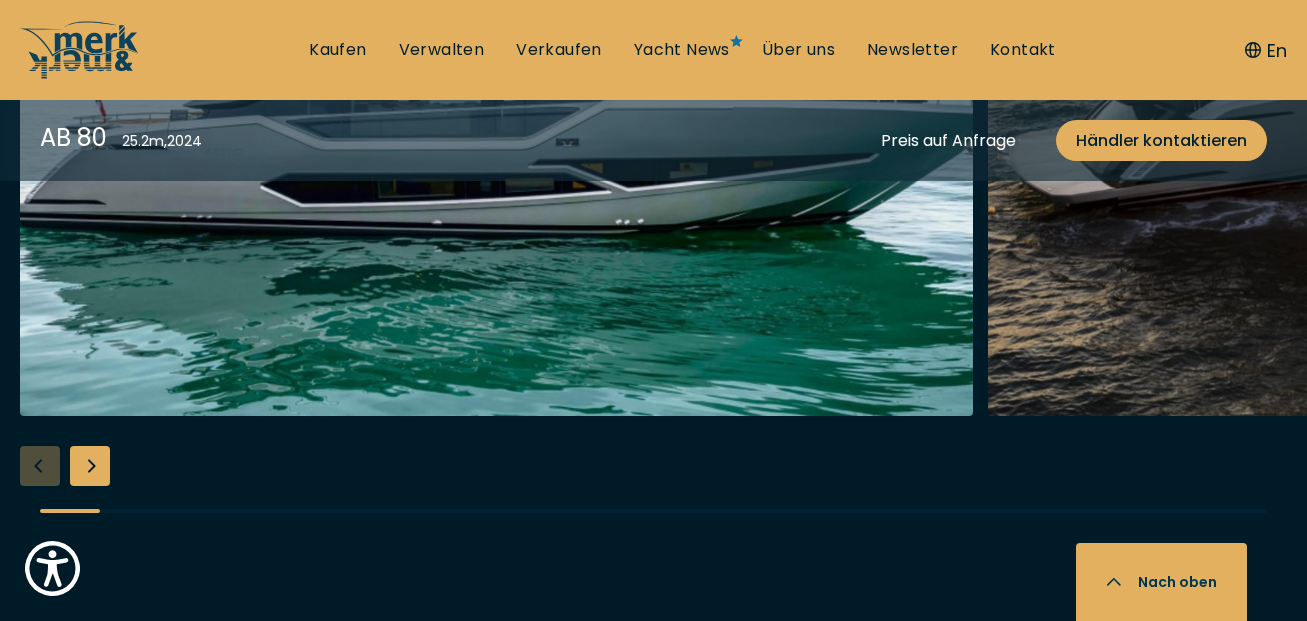 scroll, scrollTop: 2102, scrollLeft: 0, axis: vertical 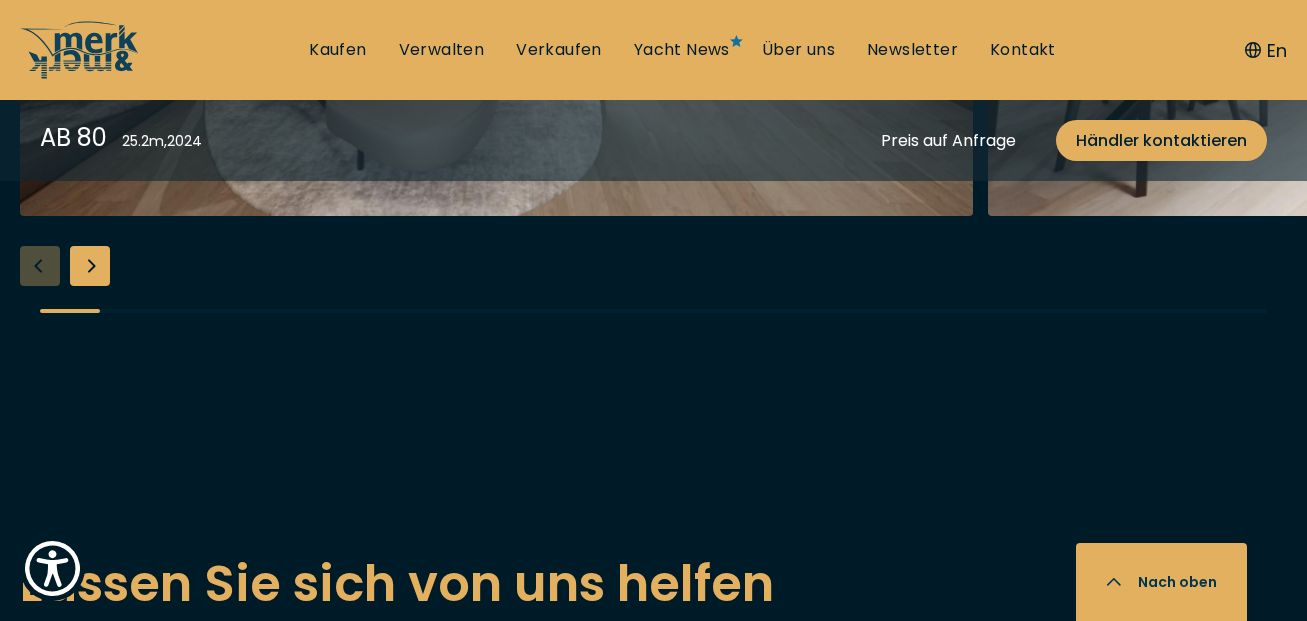 click at bounding box center [496, -104] 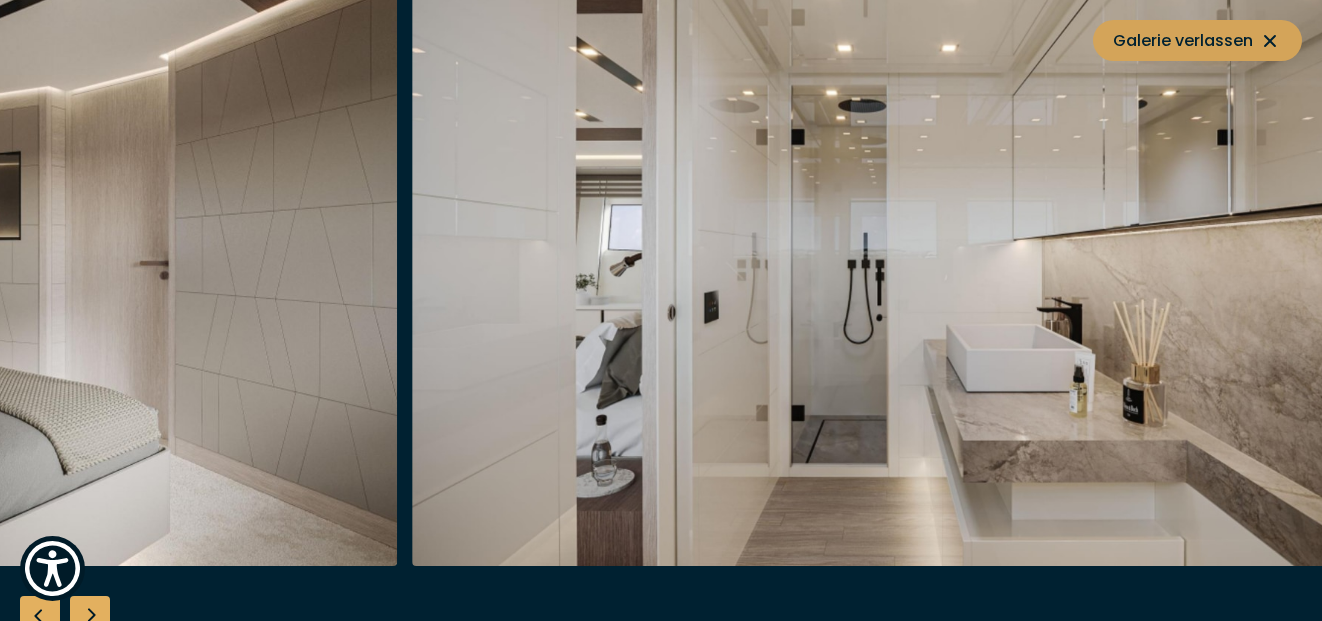 click on "Galerie verlassen" at bounding box center [1197, 40] 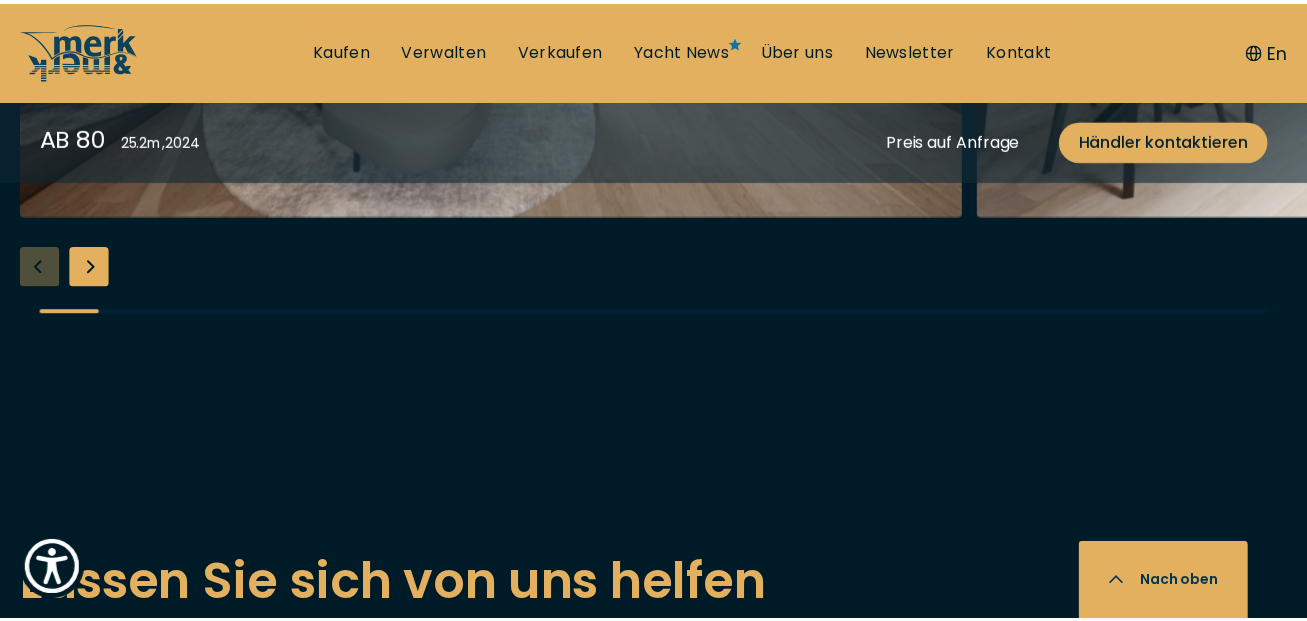 scroll, scrollTop: 3456, scrollLeft: 0, axis: vertical 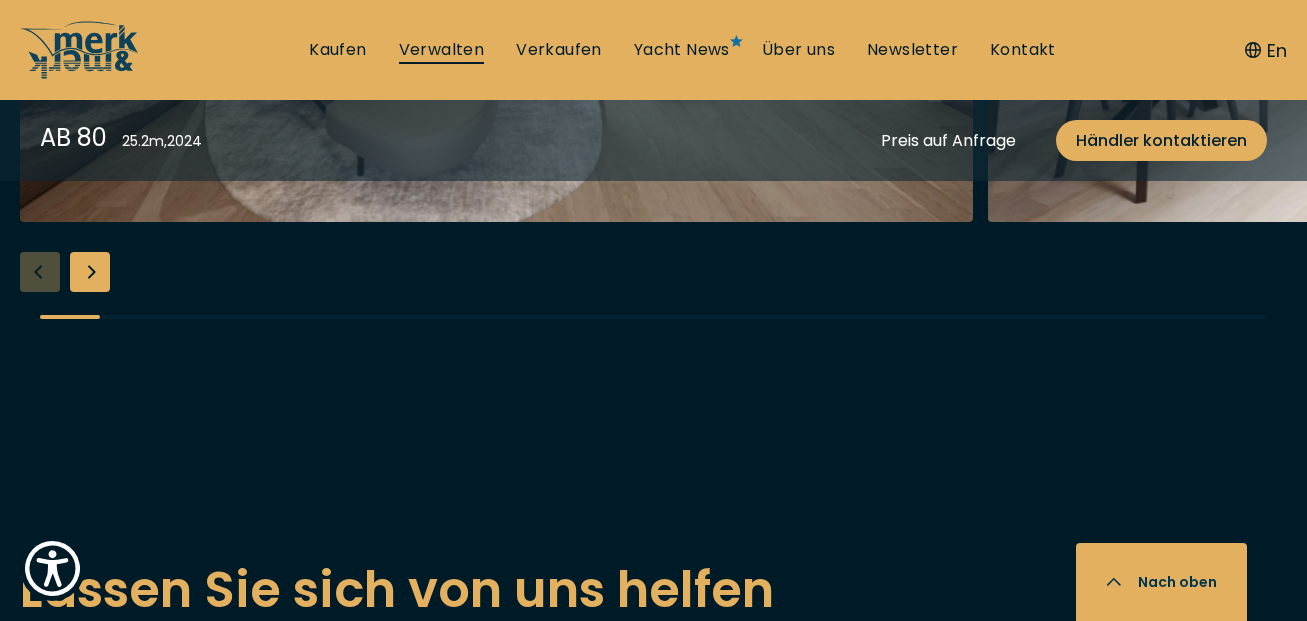 click on "Verwalten" at bounding box center [442, 50] 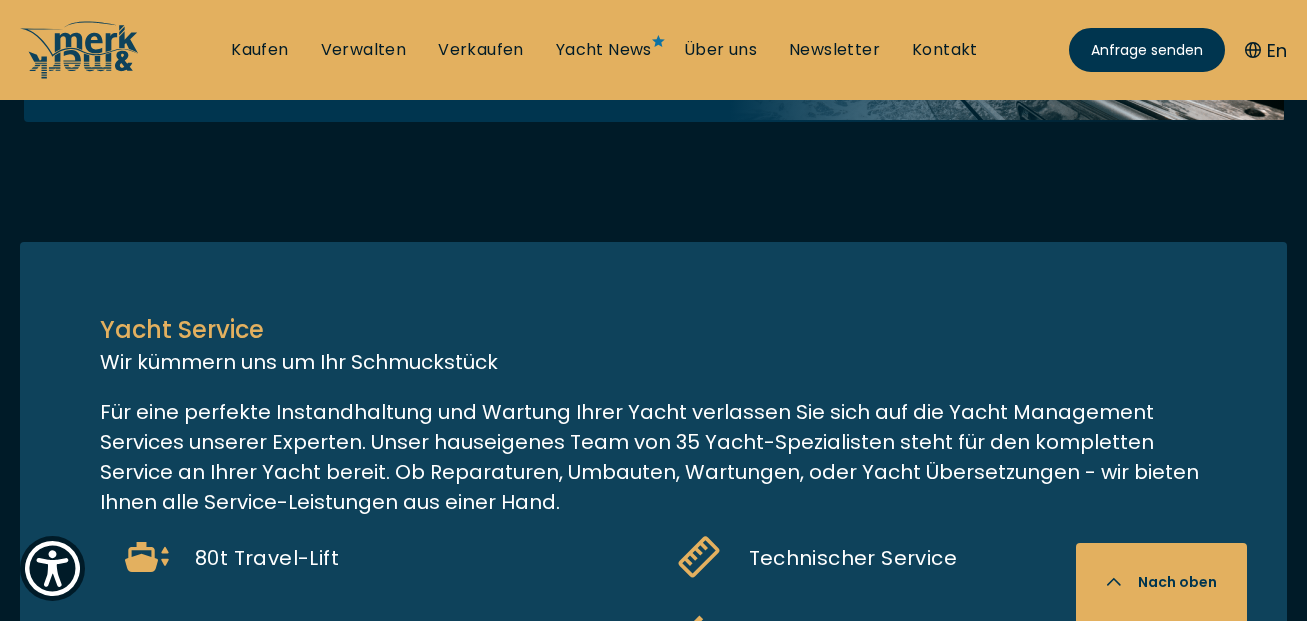 scroll, scrollTop: 1631, scrollLeft: 0, axis: vertical 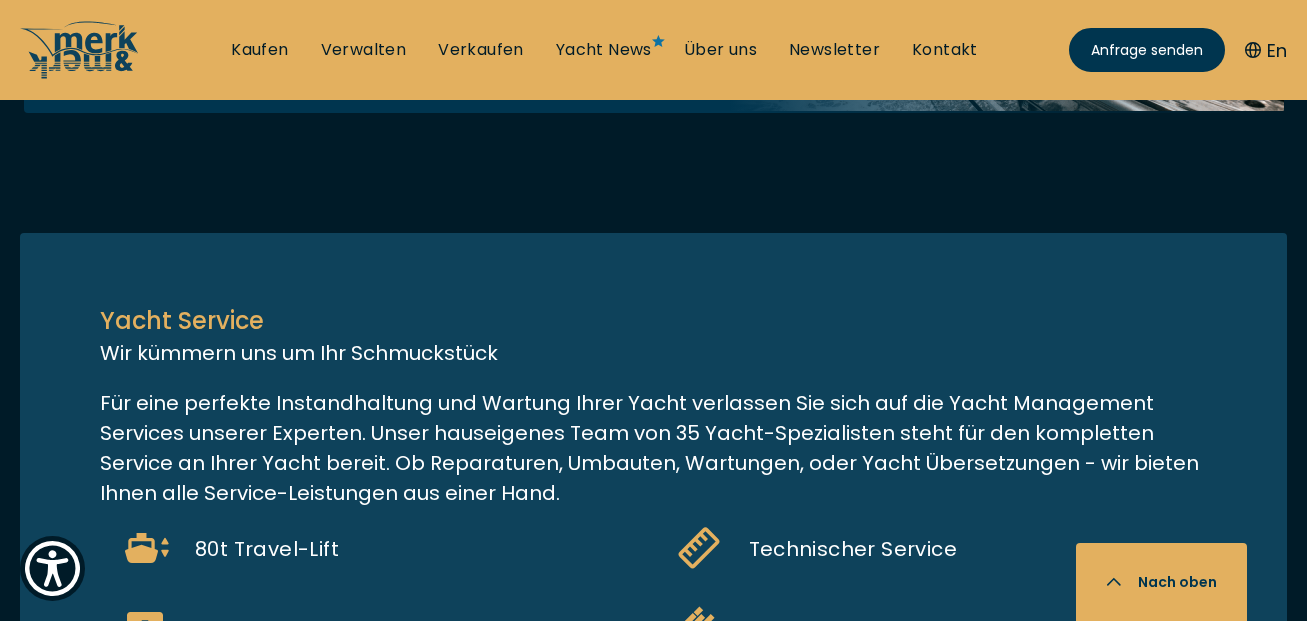 click on "Gehen Sie zum Rechner" at bounding box center [203, 20] 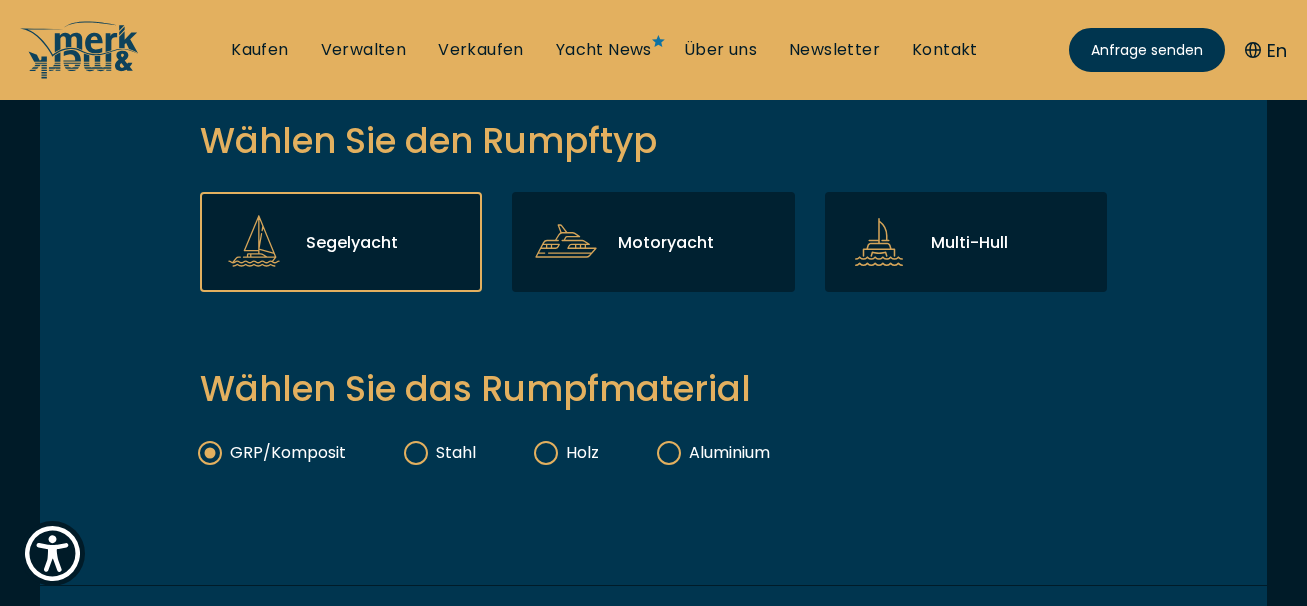 scroll, scrollTop: 594, scrollLeft: 0, axis: vertical 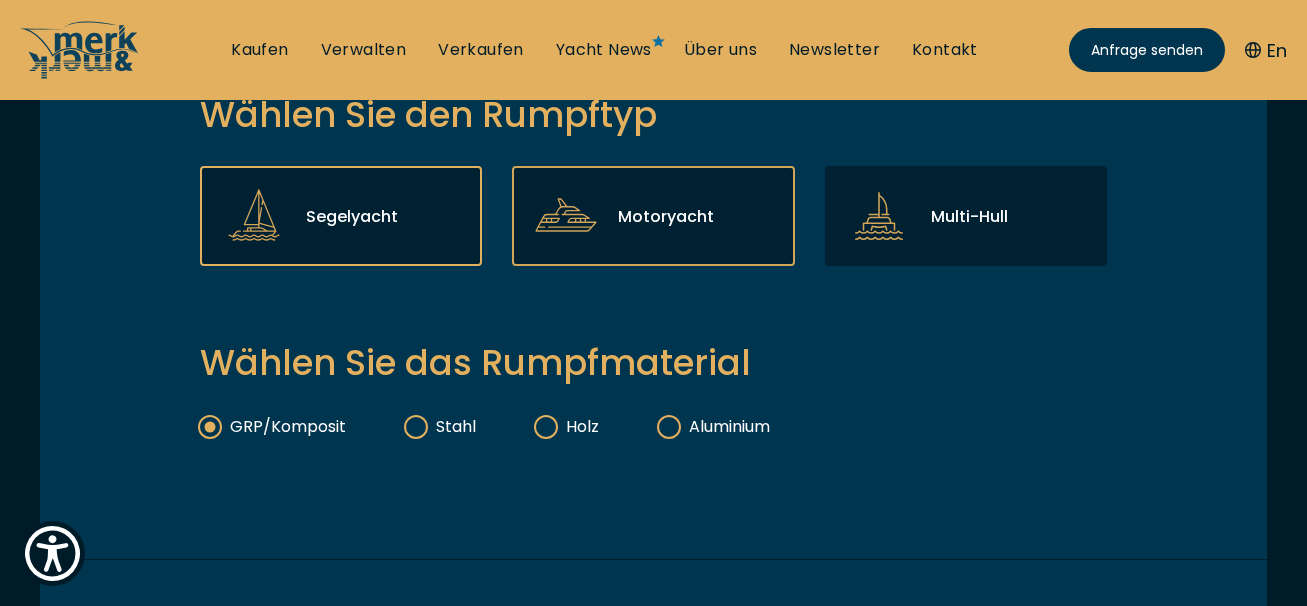 click on "Motoryacht" at bounding box center [653, 216] 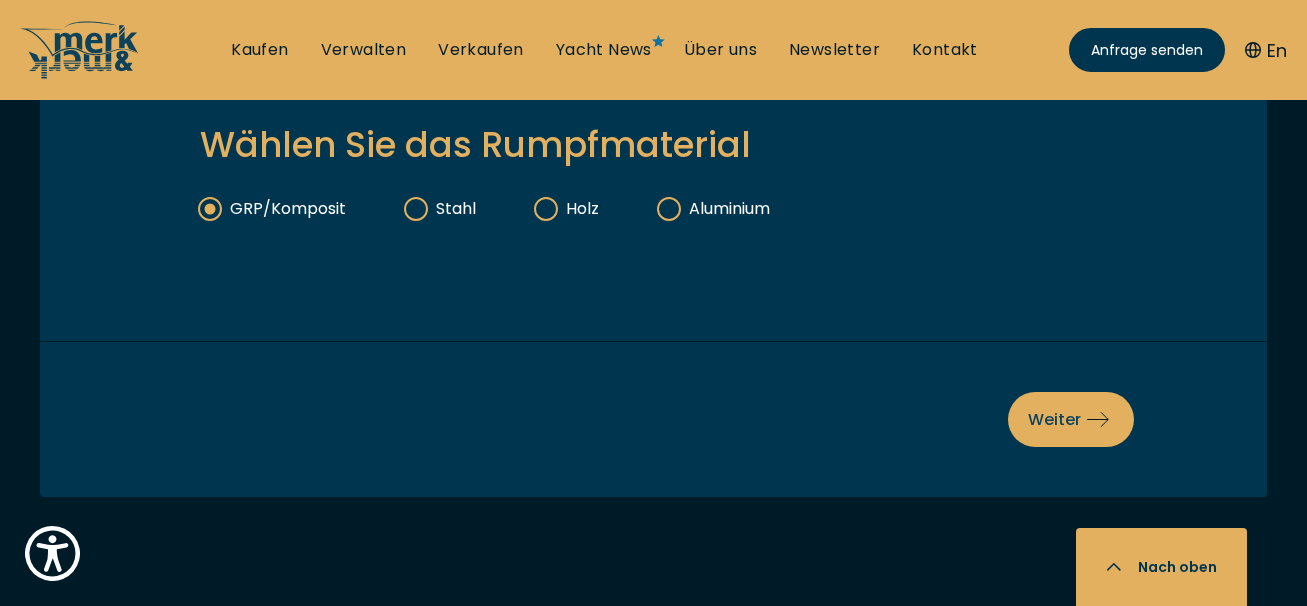 scroll, scrollTop: 825, scrollLeft: 0, axis: vertical 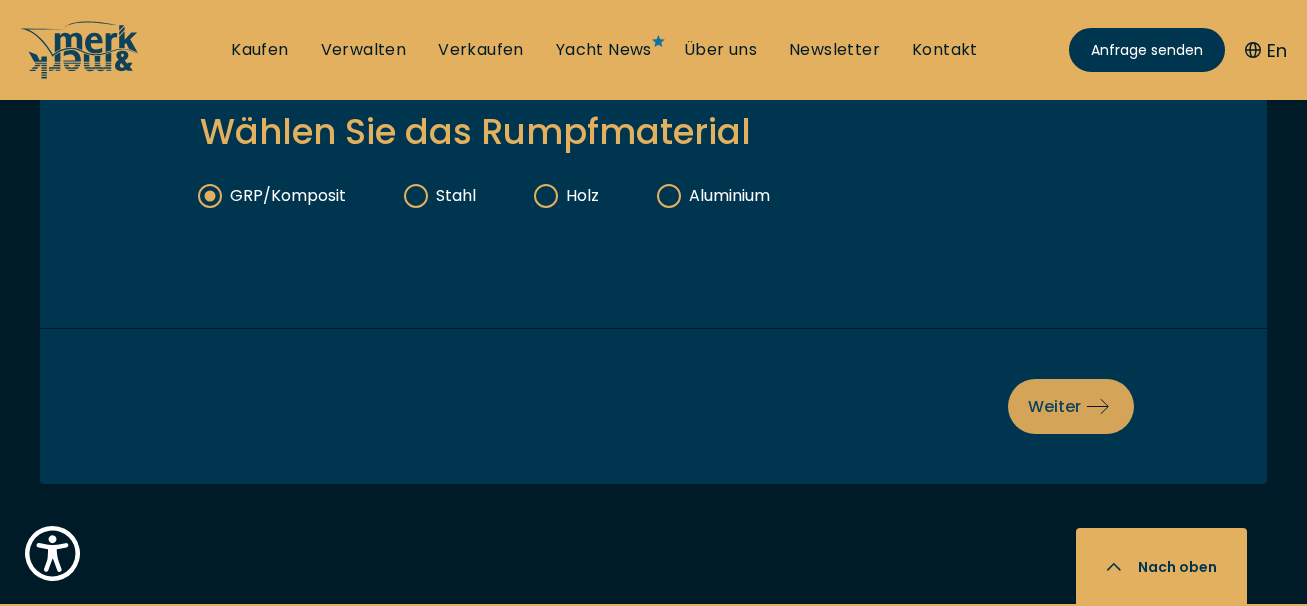 click on "Weiter" at bounding box center (1071, 406) 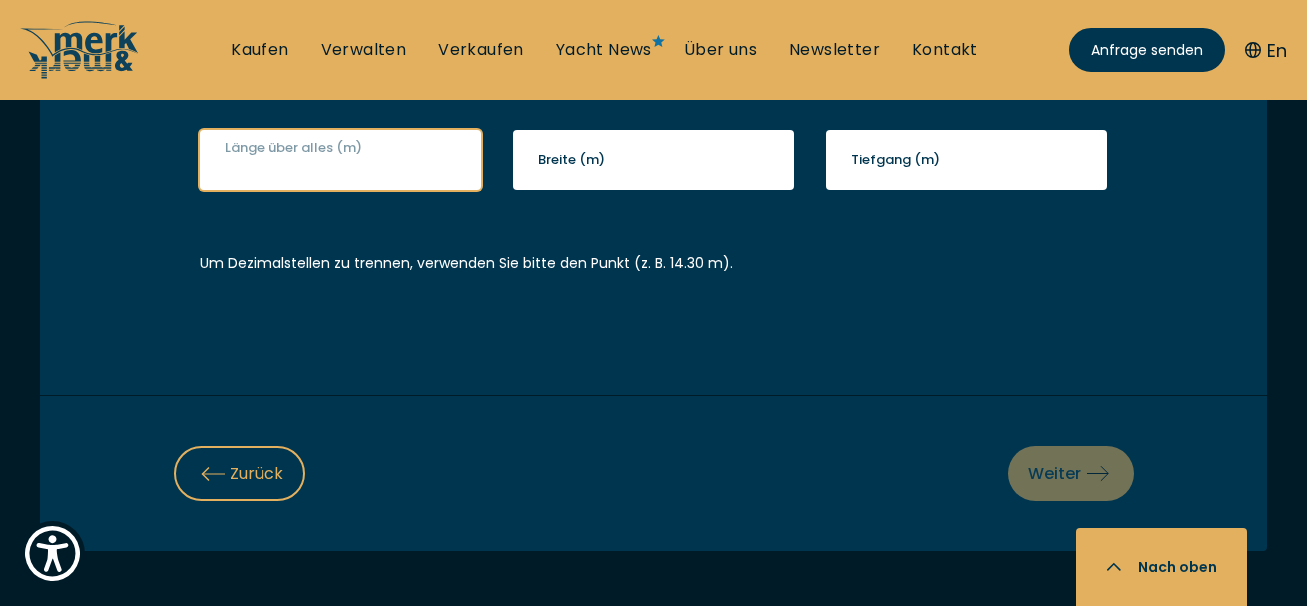 click on "Länge über alles (m)" at bounding box center [340, 160] 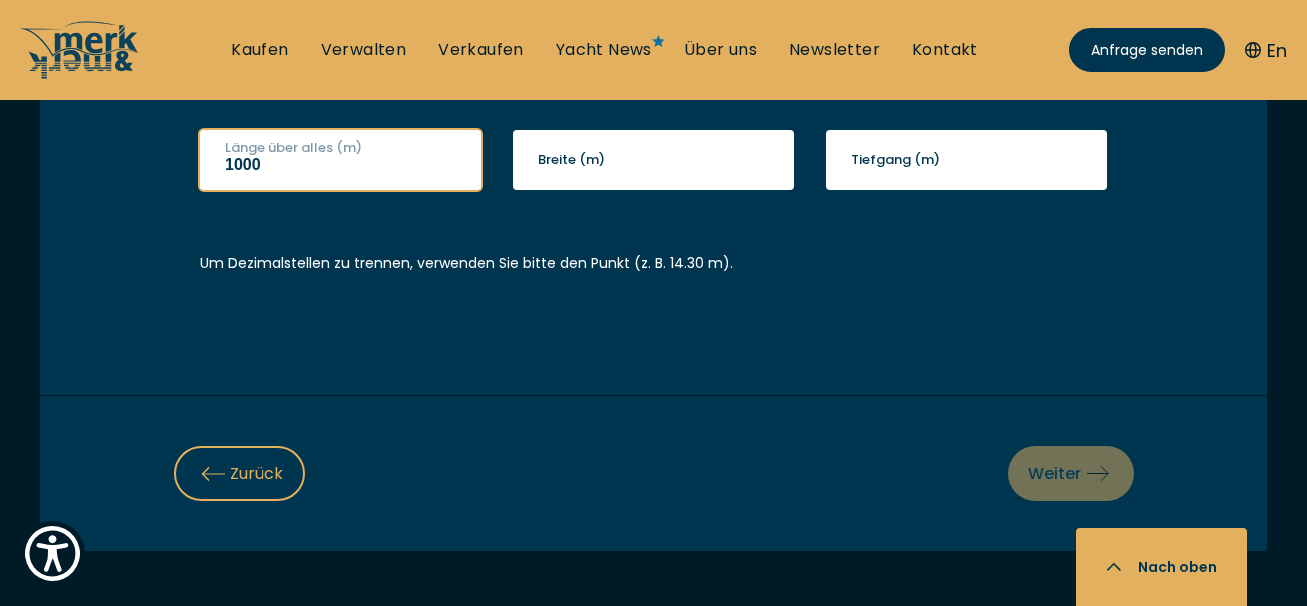 type on "1000" 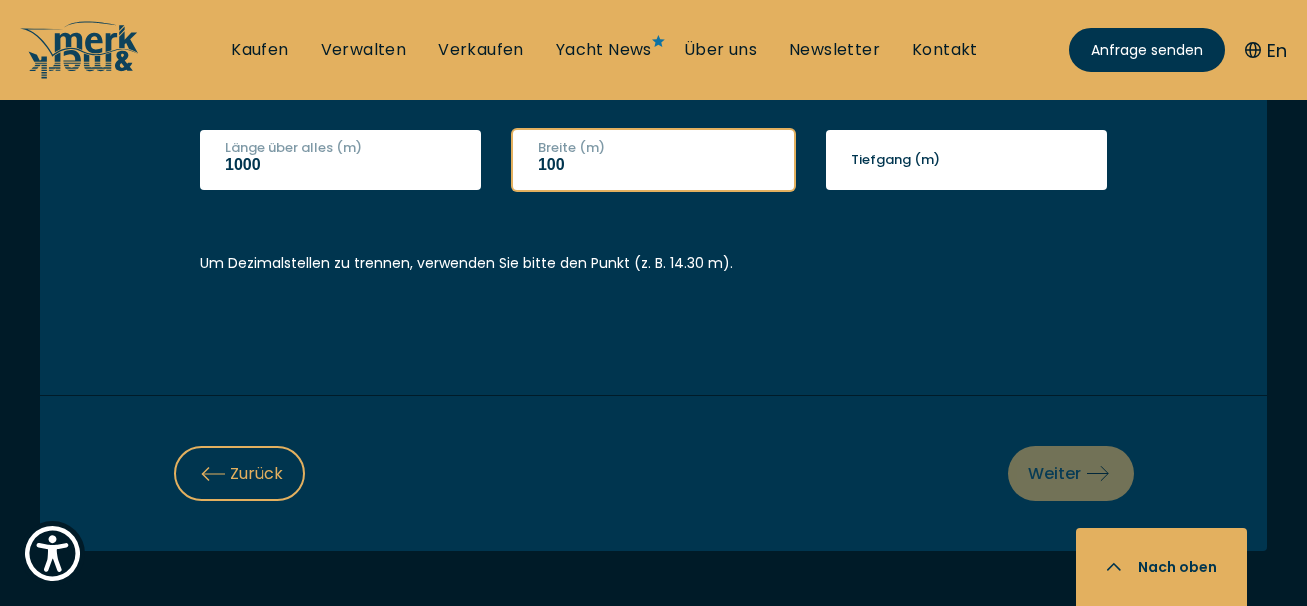 type on "100" 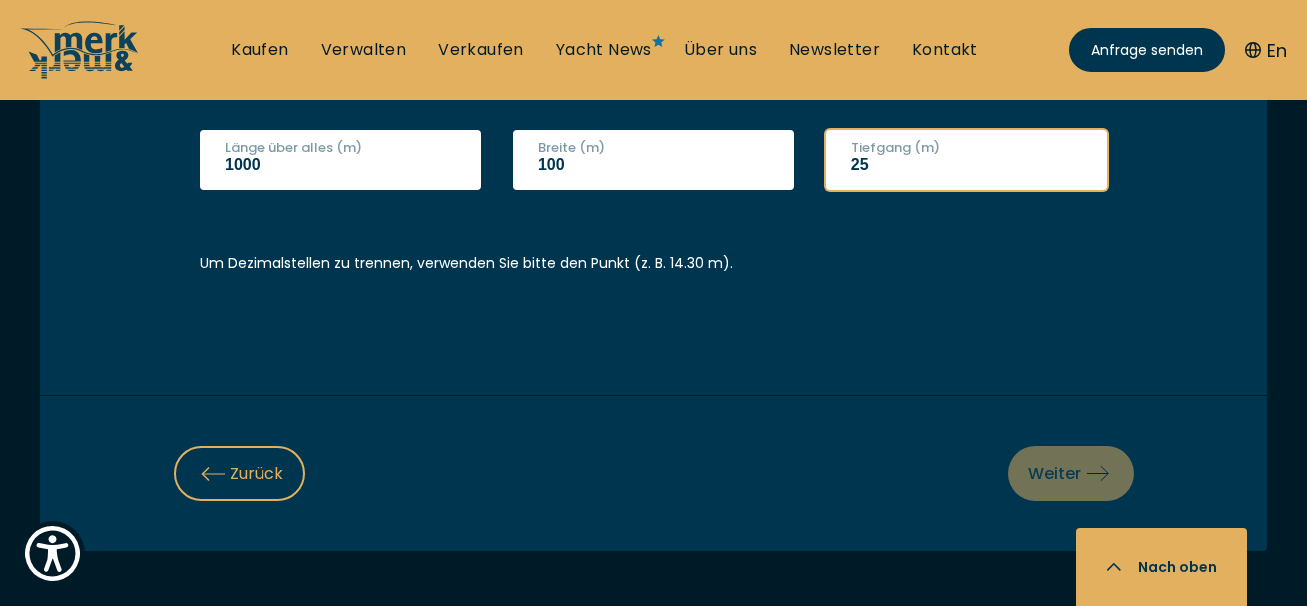 type on "25" 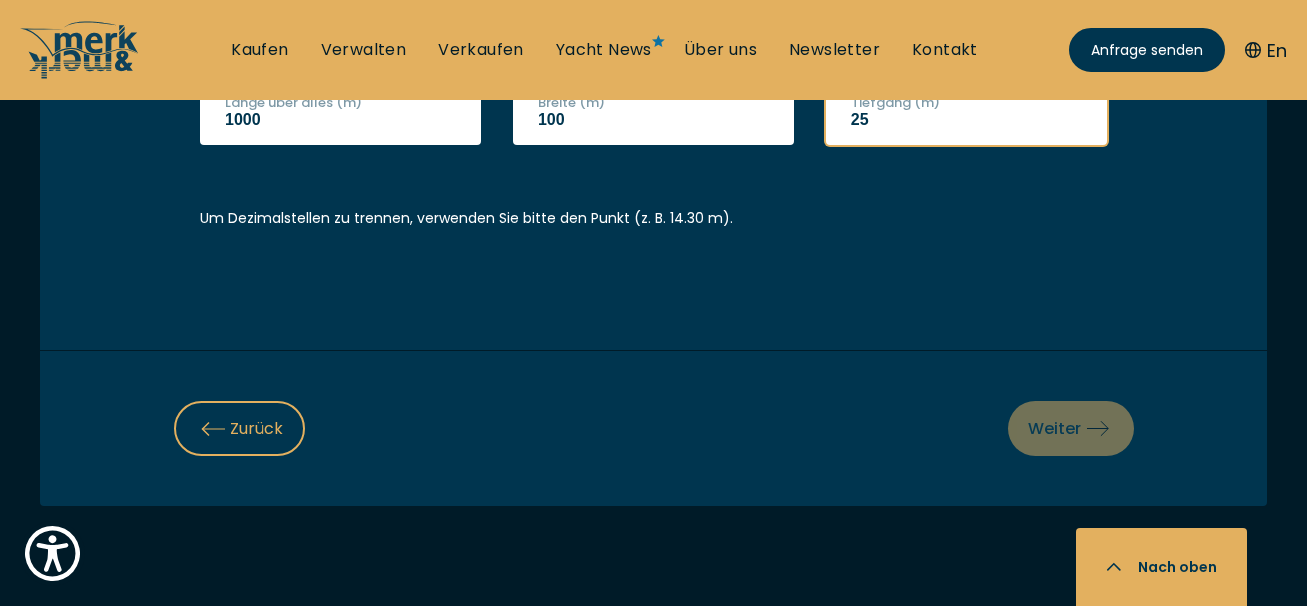 scroll, scrollTop: 880, scrollLeft: 0, axis: vertical 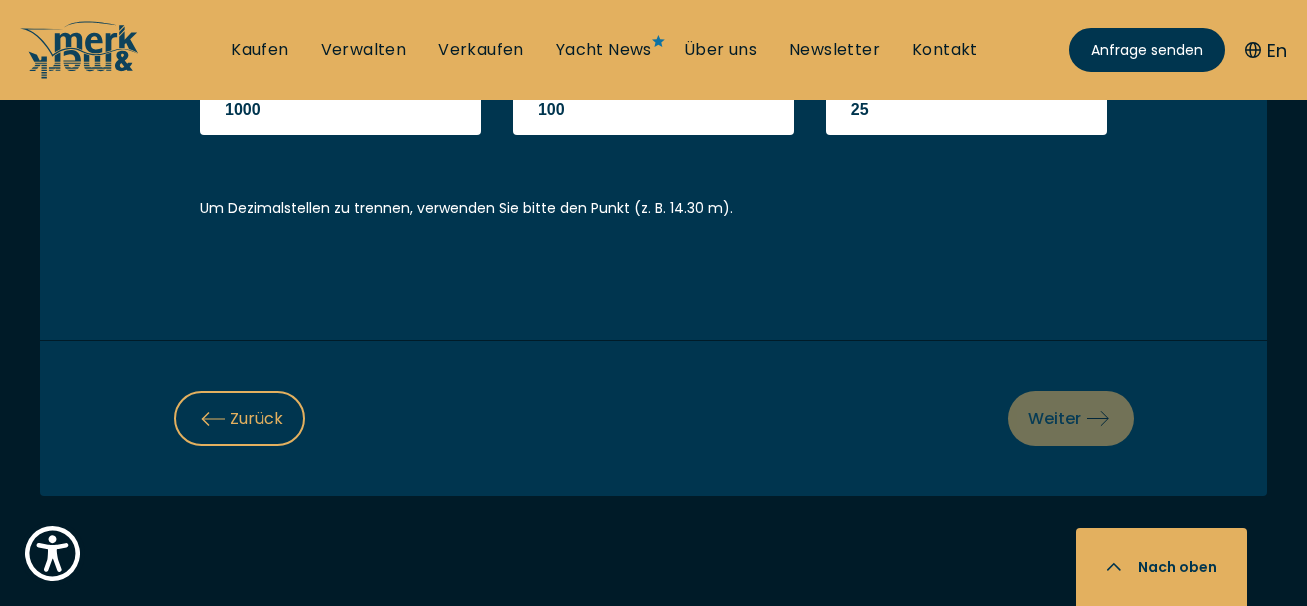 click on "Zurück Weiter" at bounding box center [654, 418] 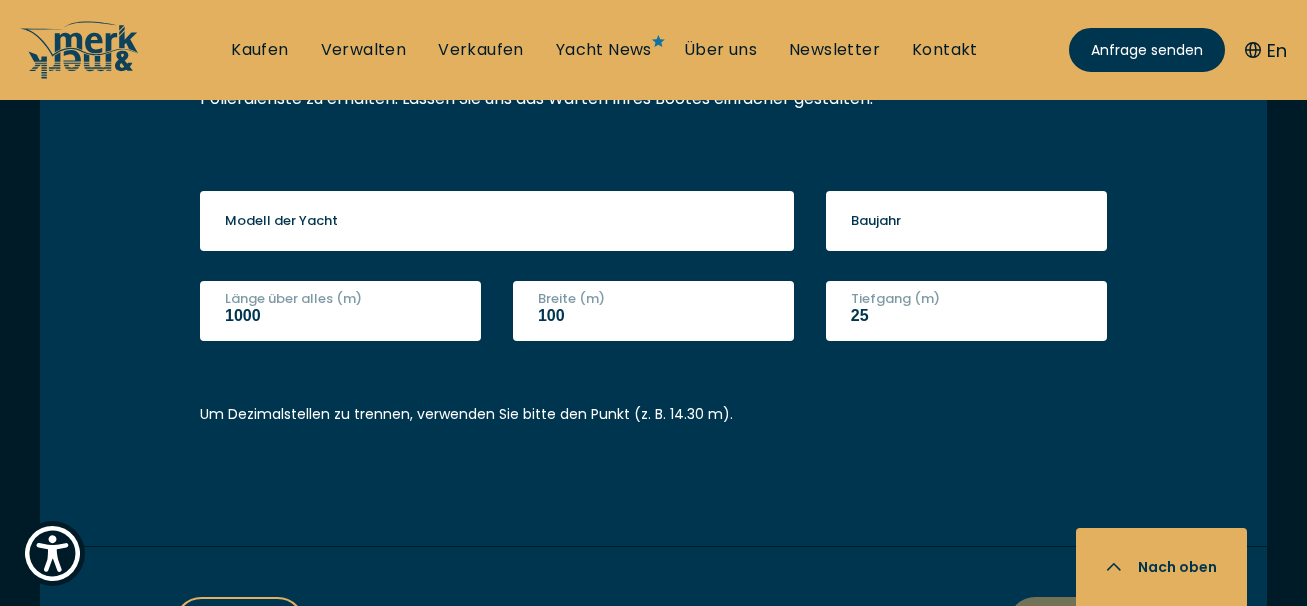 scroll, scrollTop: 639, scrollLeft: 0, axis: vertical 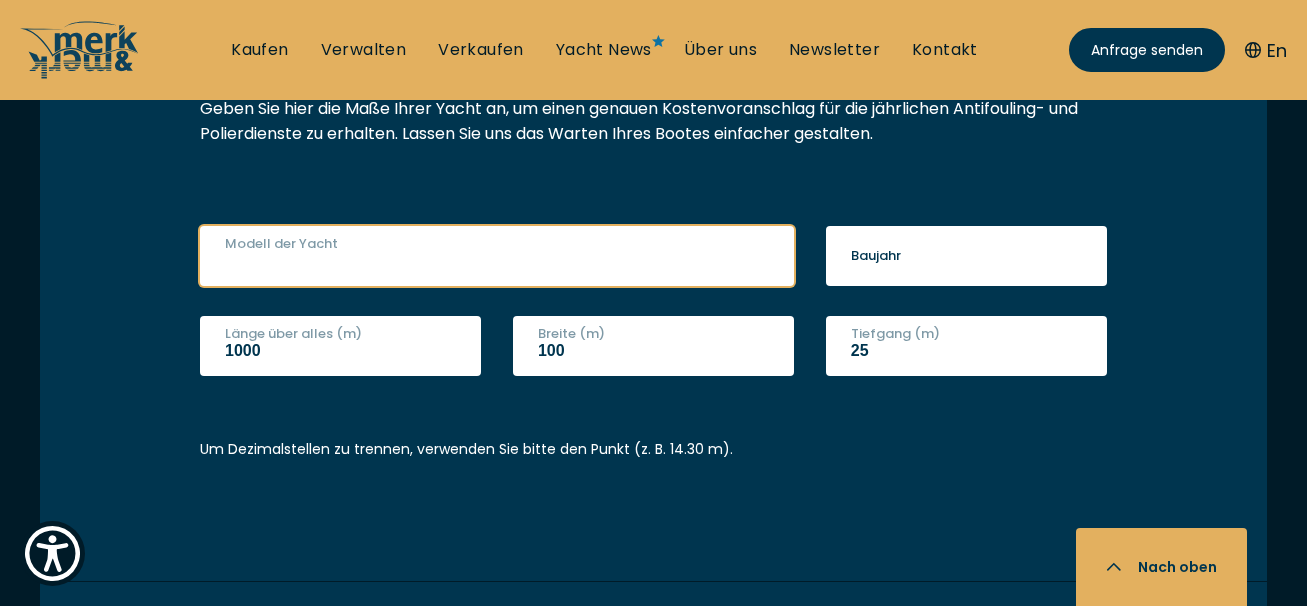 click on "Modell der Yacht" at bounding box center (497, 256) 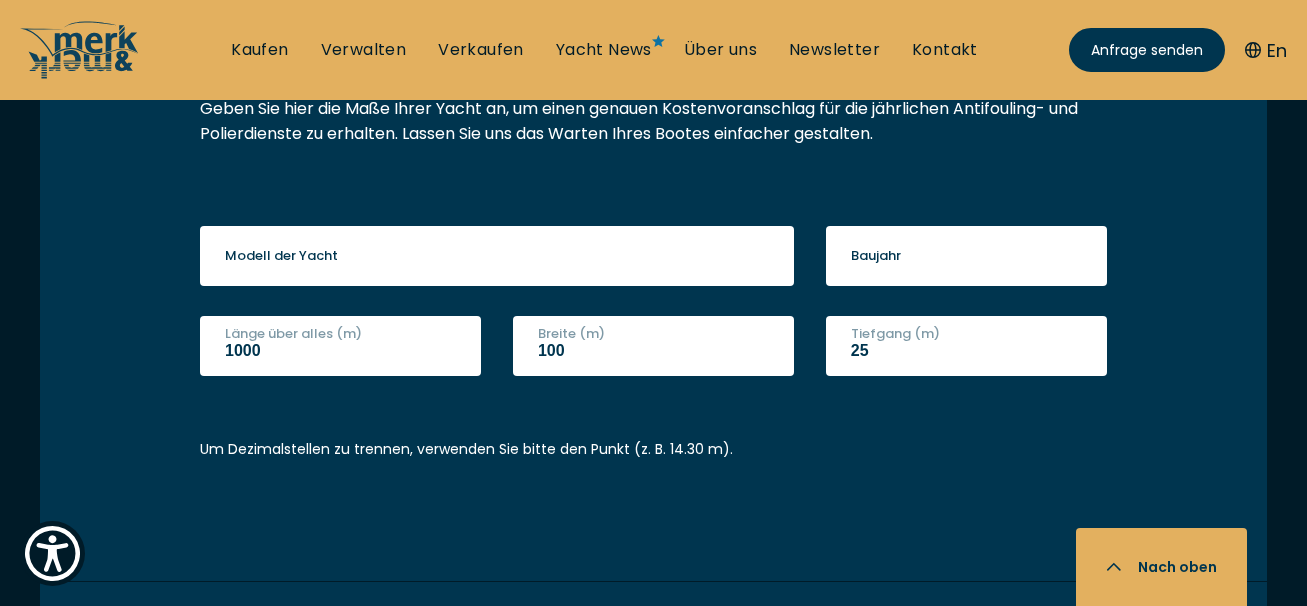 click on "Baujahr" at bounding box center (876, 256) 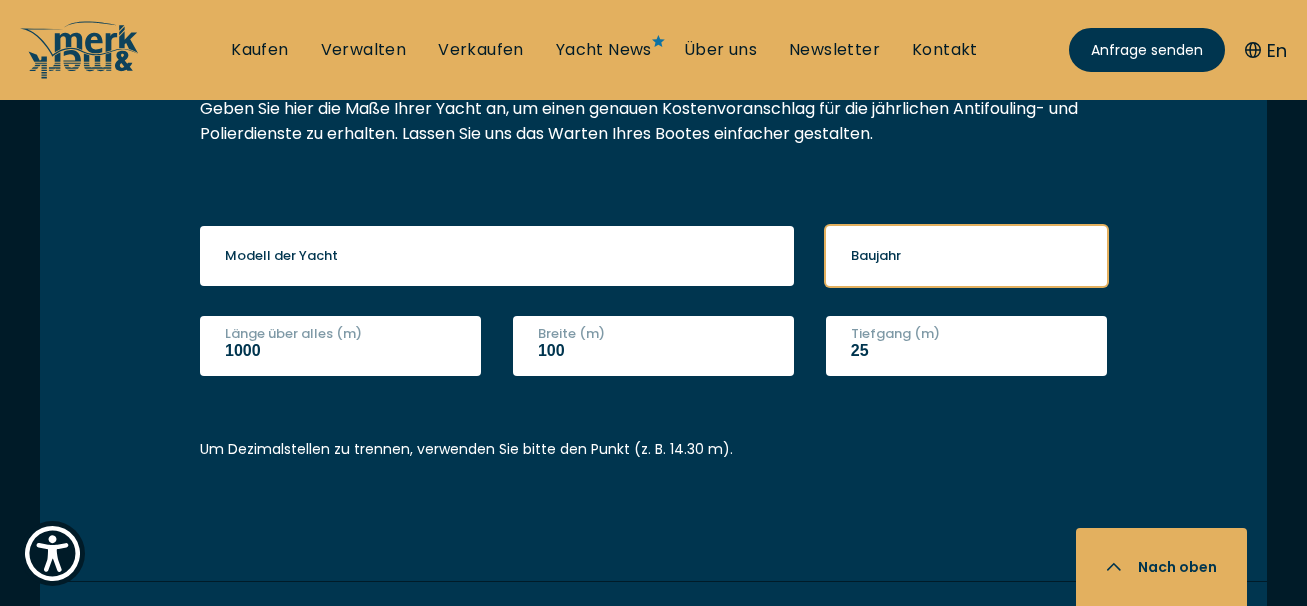 click on "Baujahr" at bounding box center [966, 256] 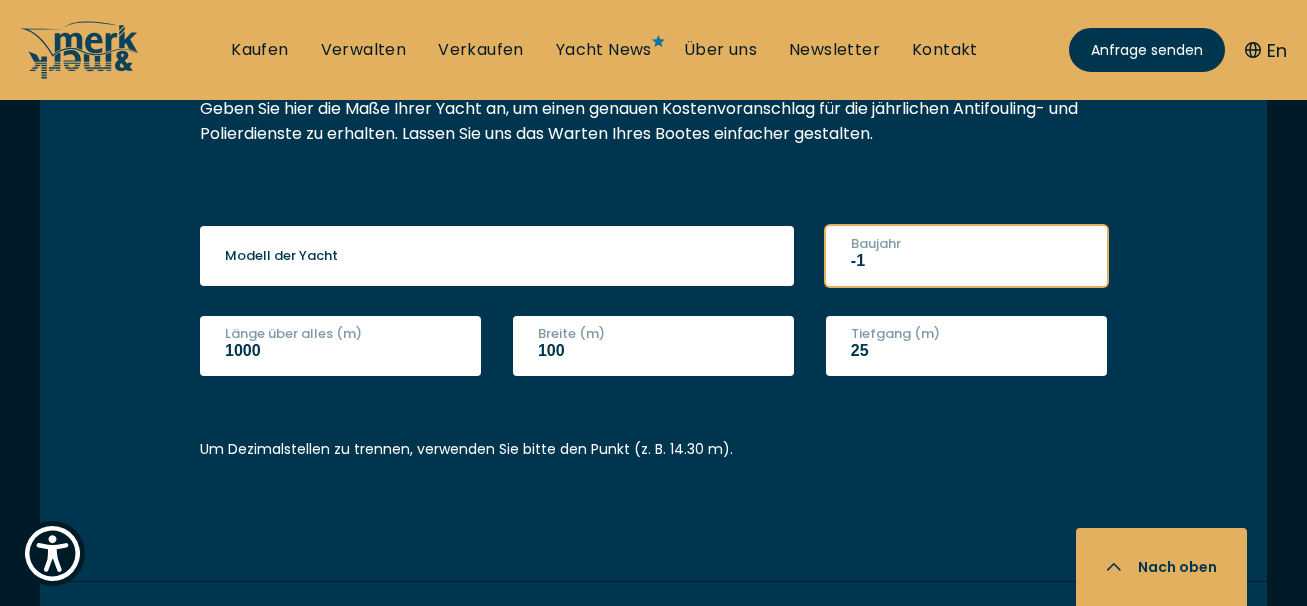 click on "-1" at bounding box center (966, 256) 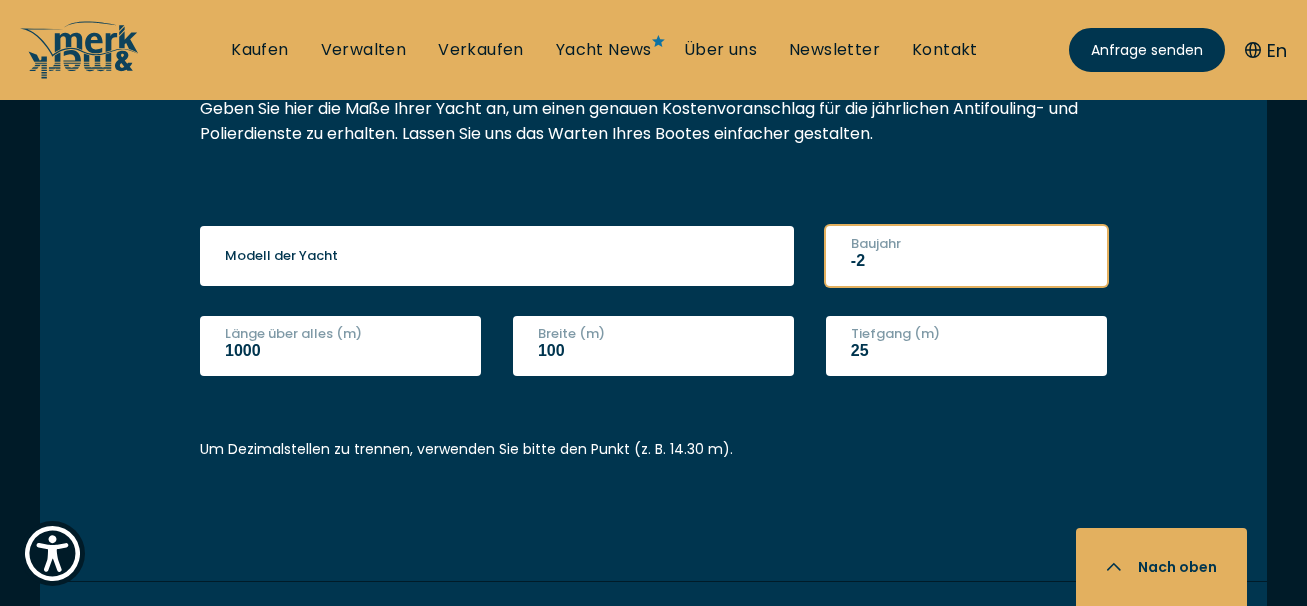 click on "-2" at bounding box center [966, 256] 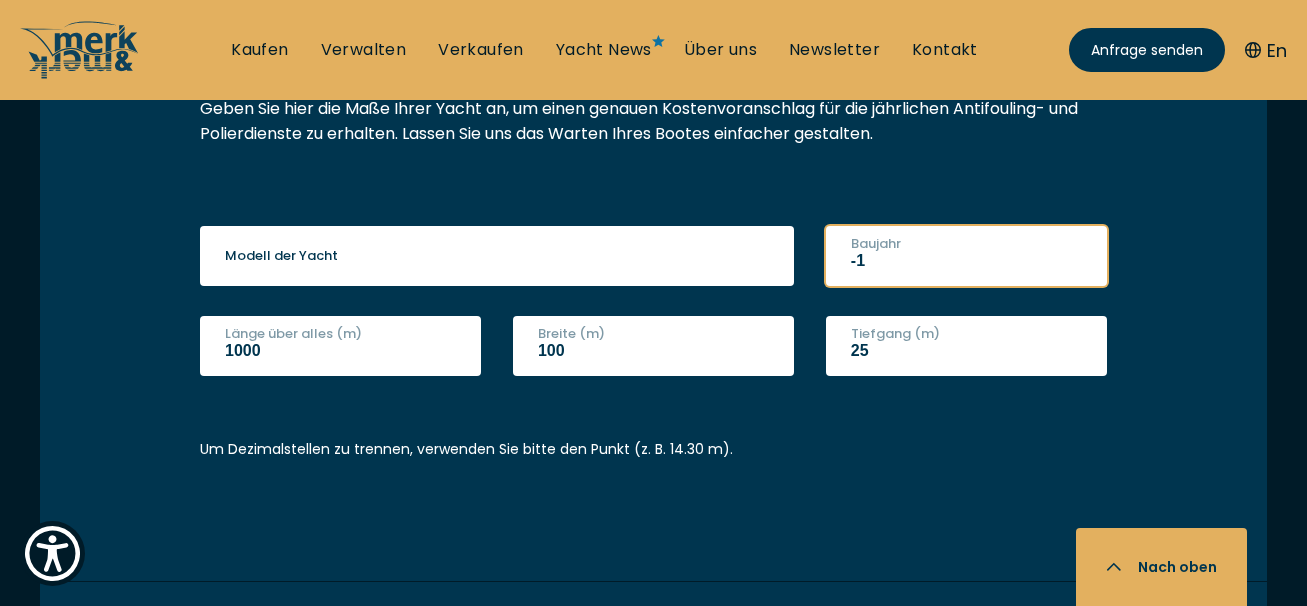 click on "-1" at bounding box center (966, 256) 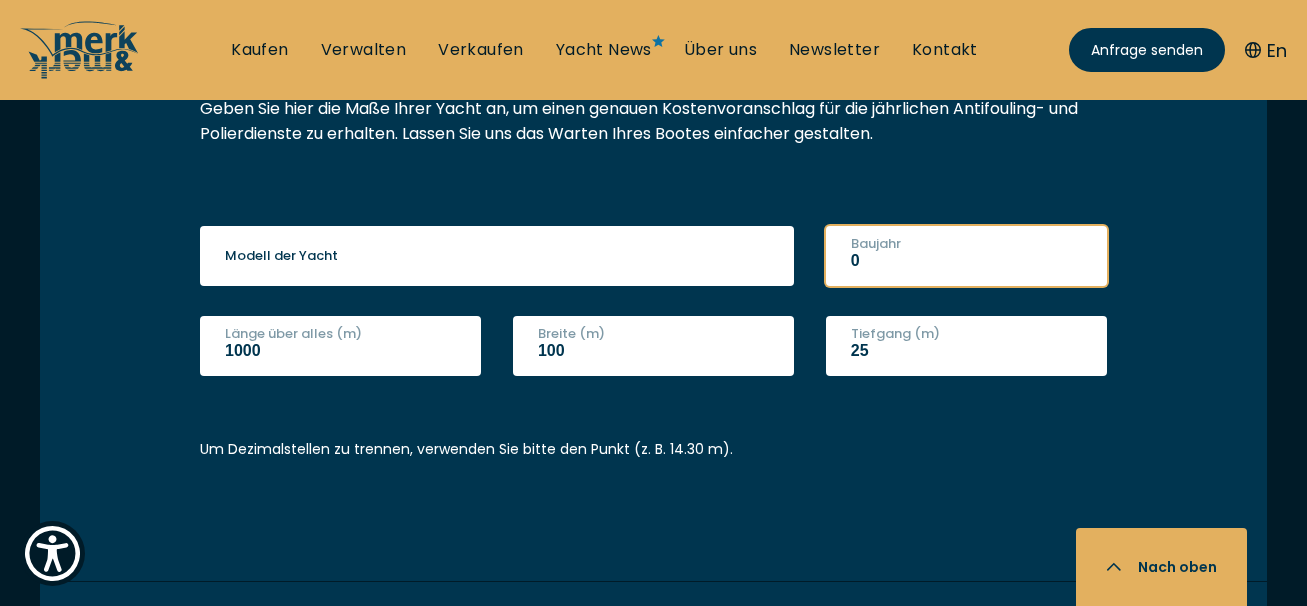 click on "0" at bounding box center (966, 256) 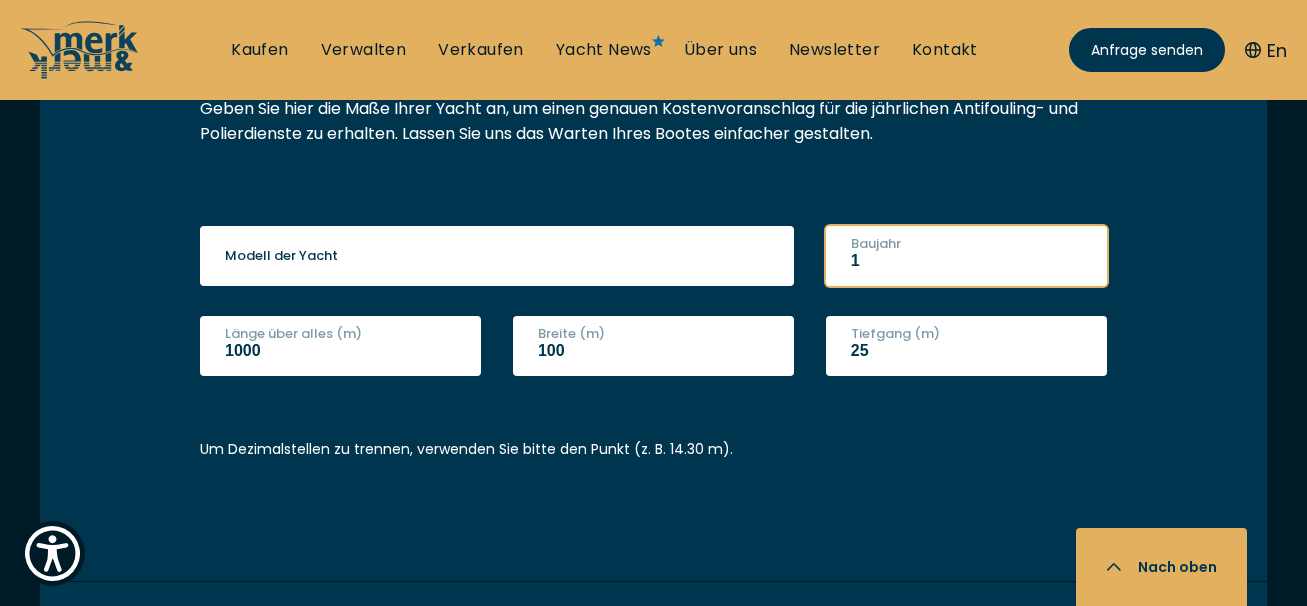 click on "1" at bounding box center [966, 256] 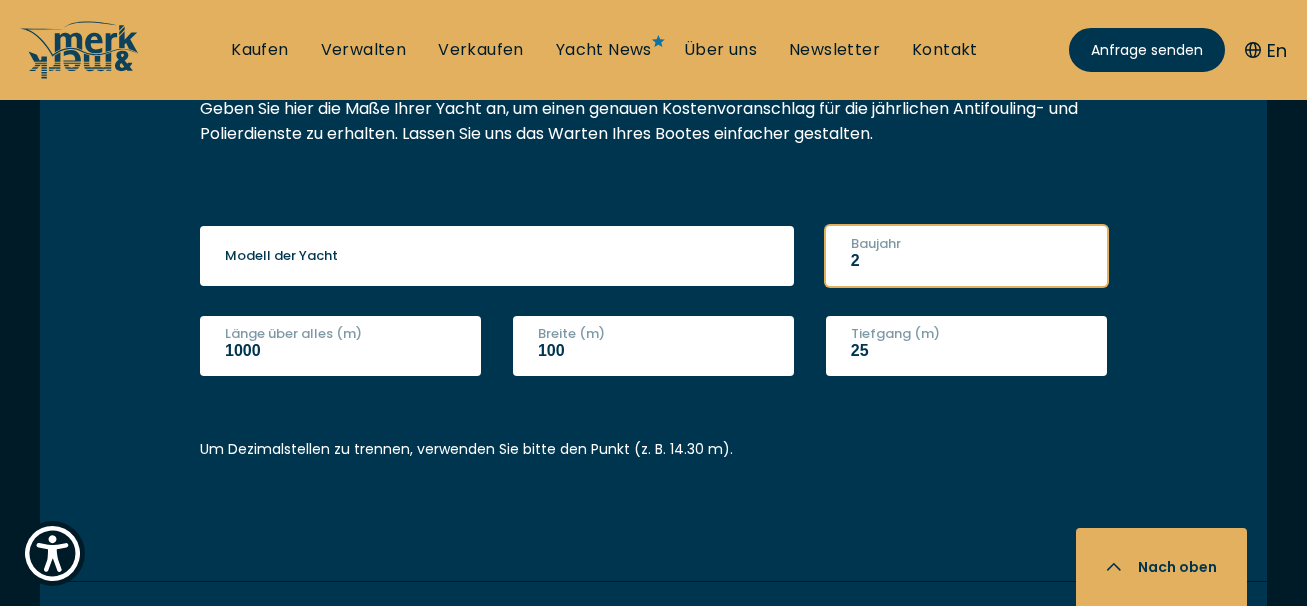 click on "2" at bounding box center [966, 256] 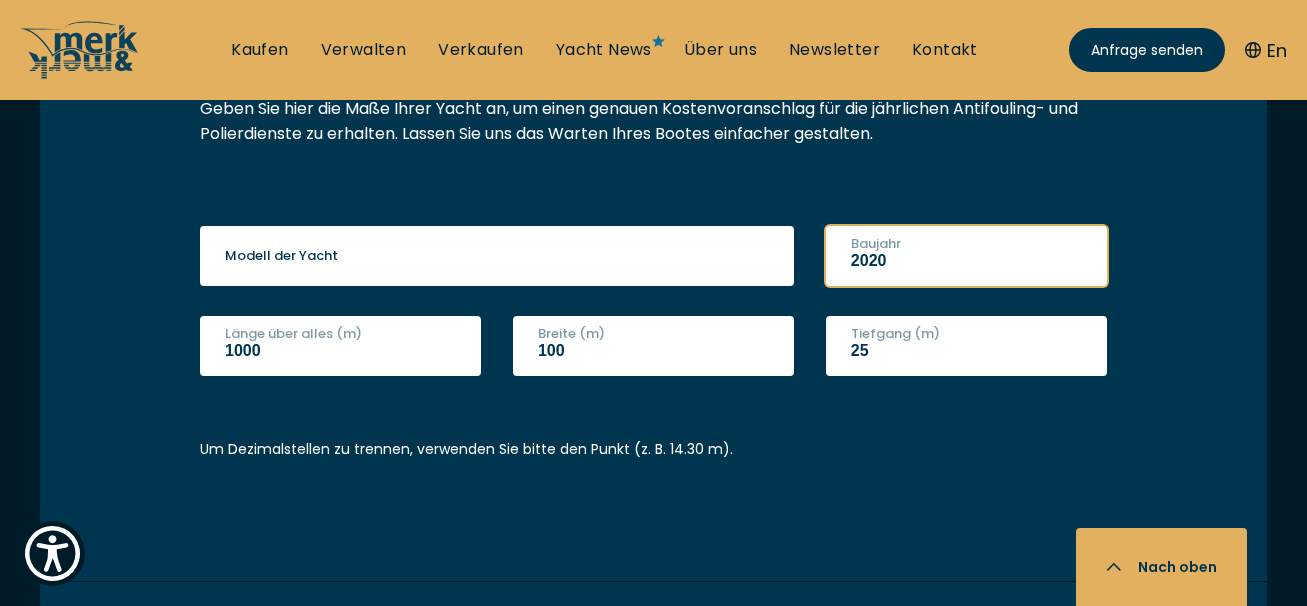 type on "2020" 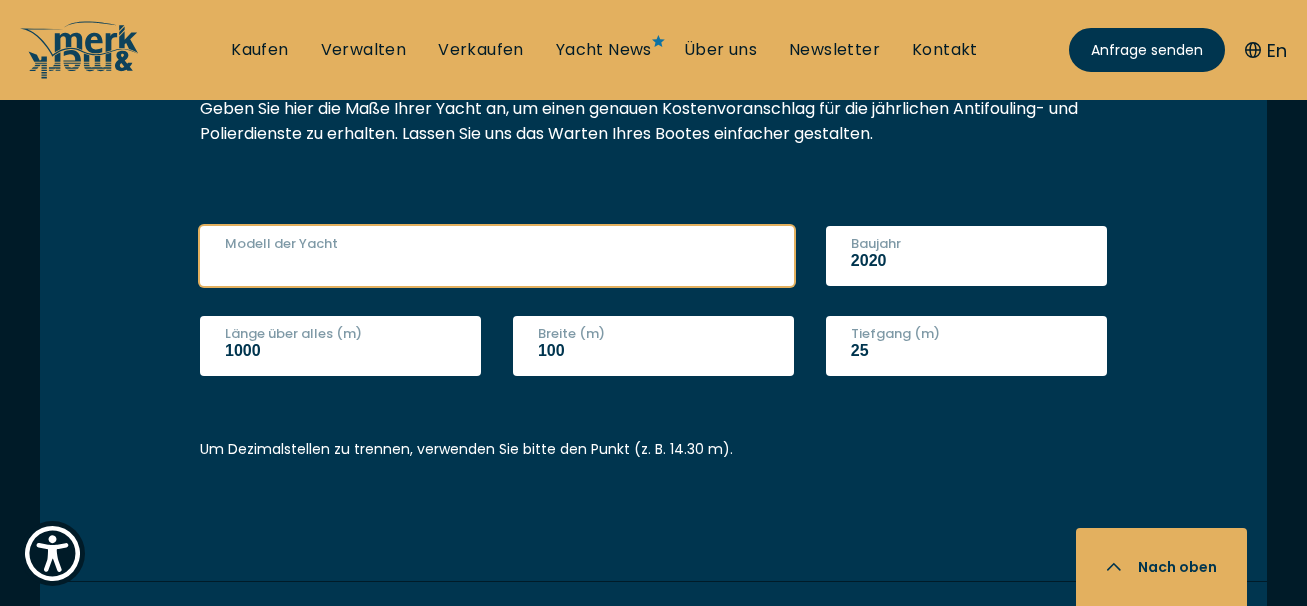 click on "Modell der Yacht" at bounding box center (497, 256) 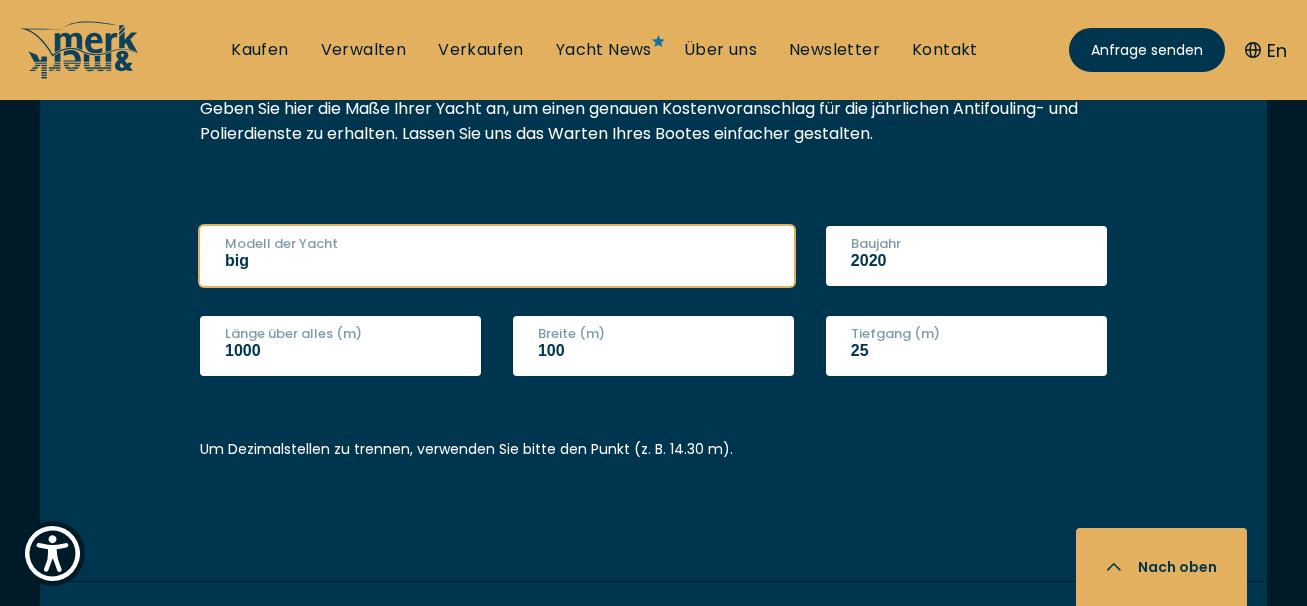 type on "big" 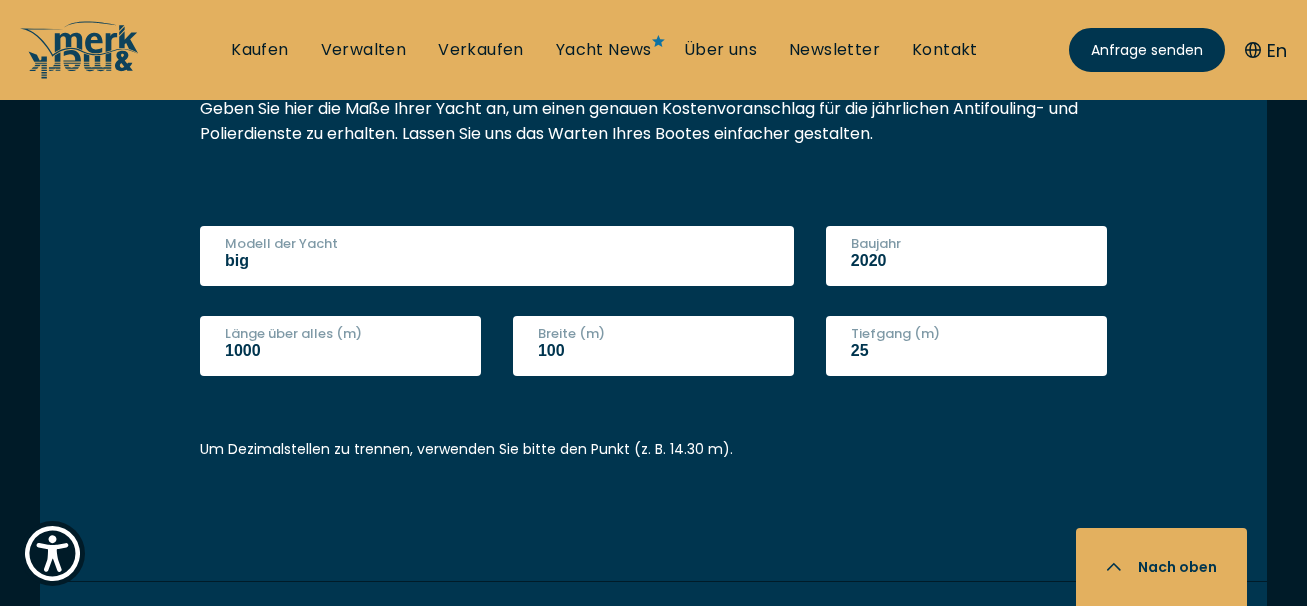 click on "Länge über alles (m) 1000 Breite (m) 100 Tiefgang (m) 25" at bounding box center [653, 361] 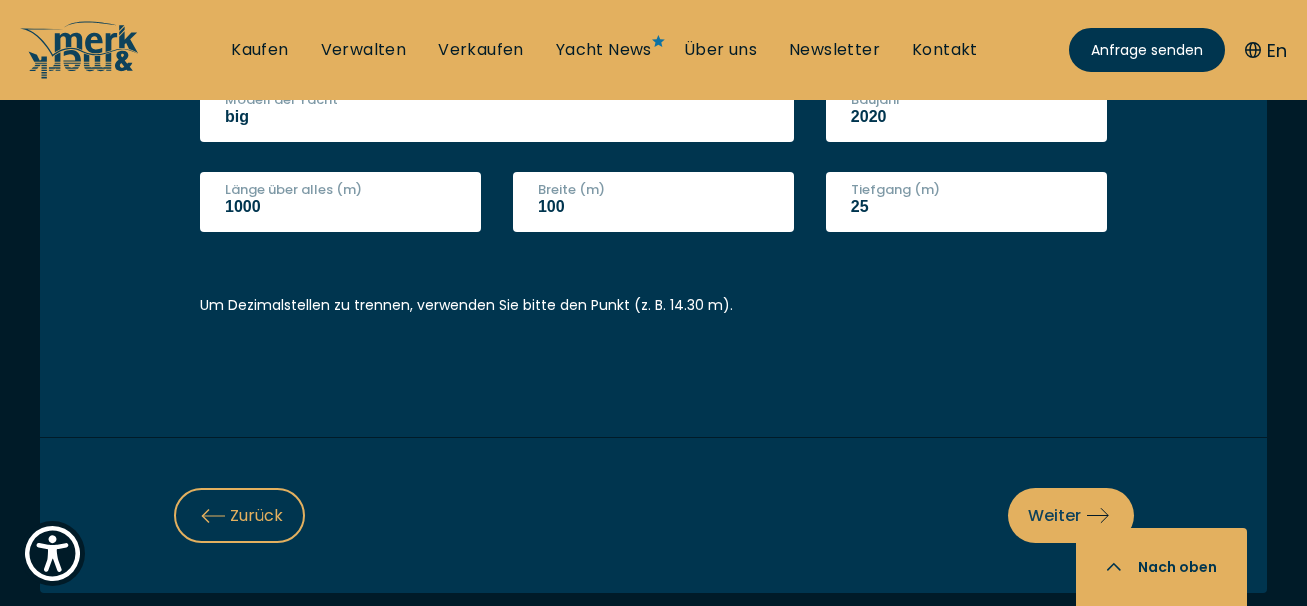 scroll, scrollTop: 809, scrollLeft: 0, axis: vertical 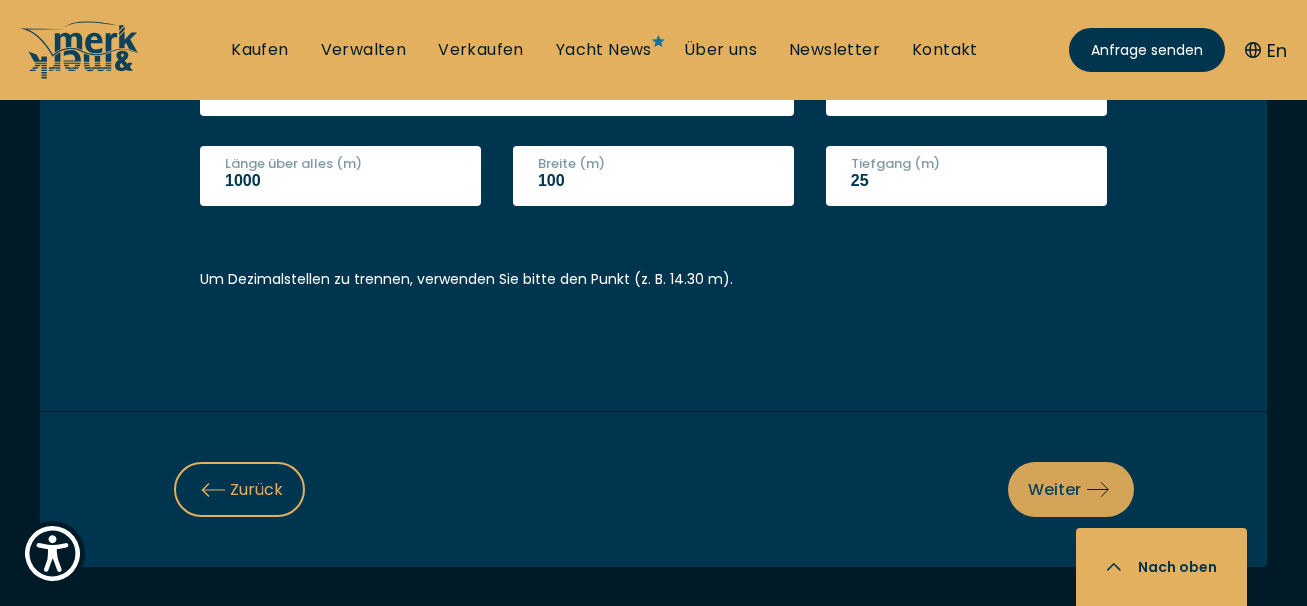 click on "Weiter" at bounding box center [1071, 489] 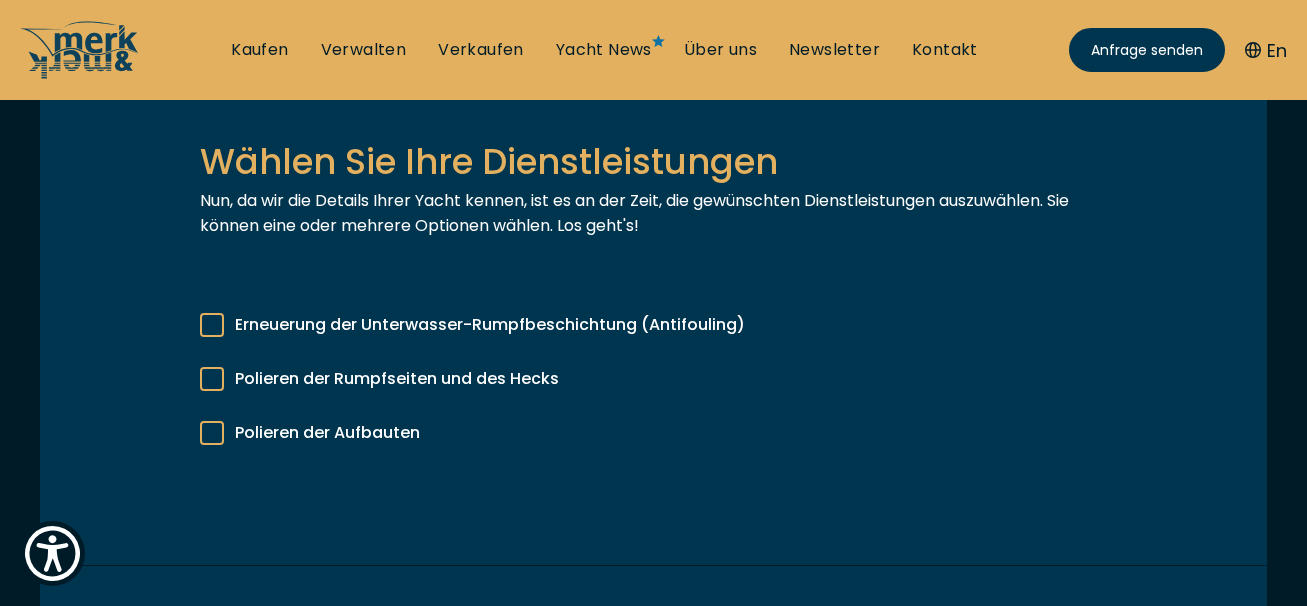 scroll, scrollTop: 522, scrollLeft: 0, axis: vertical 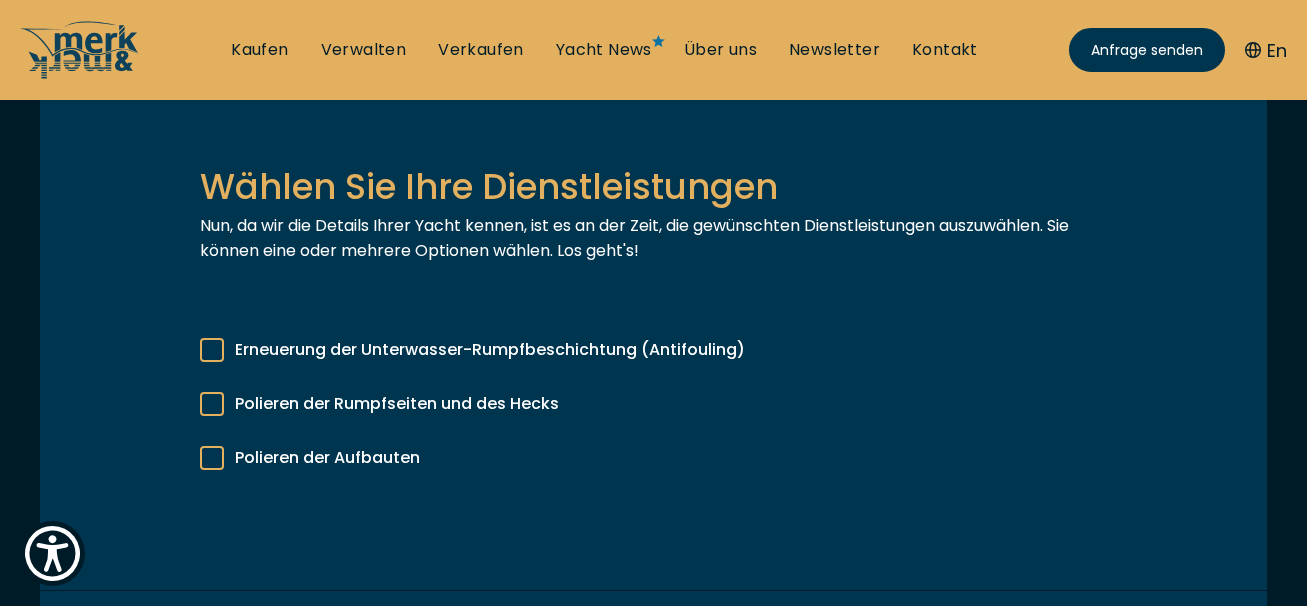 click at bounding box center [212, 350] 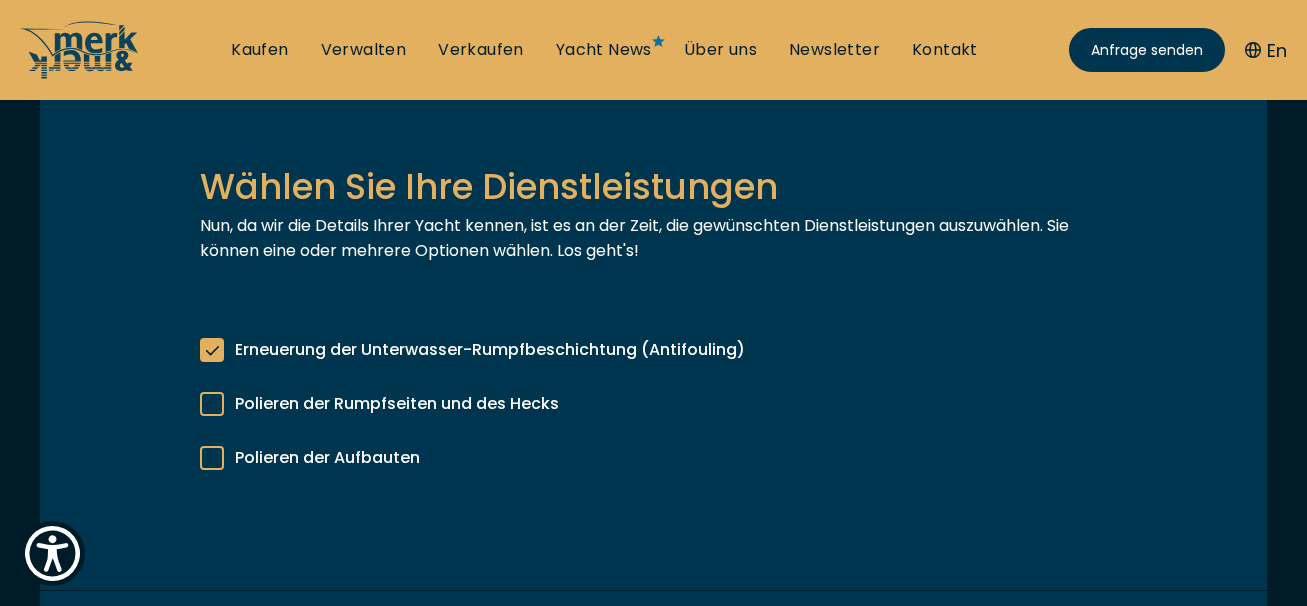 click at bounding box center (212, 404) 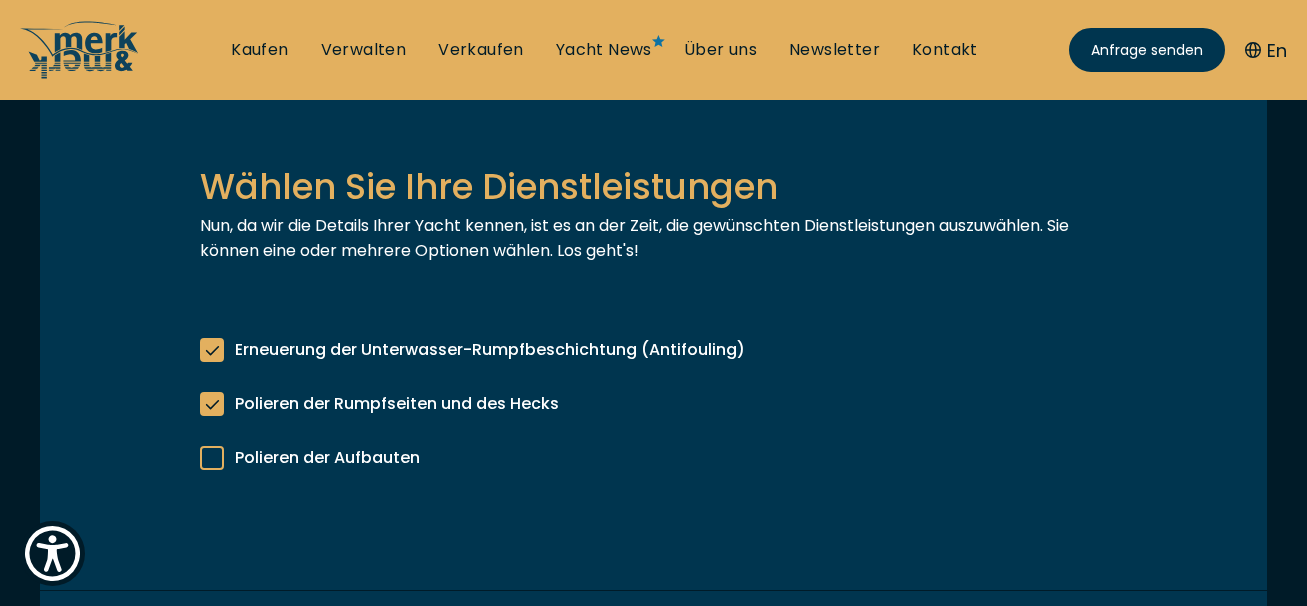 click at bounding box center [212, 458] 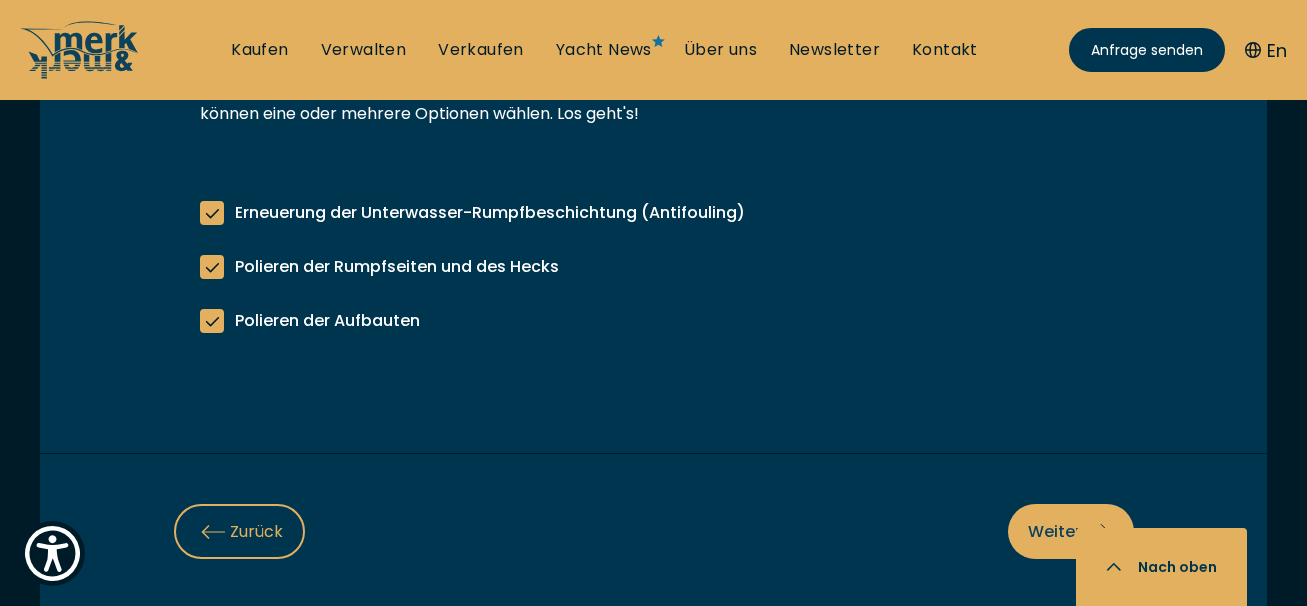 scroll, scrollTop: 676, scrollLeft: 0, axis: vertical 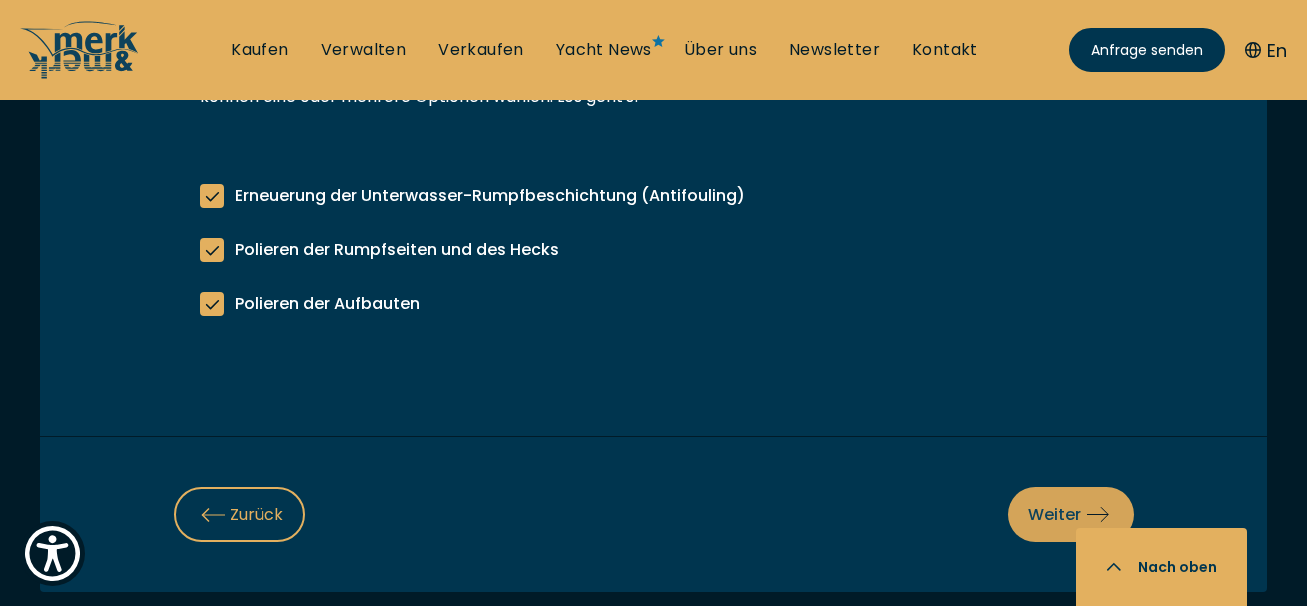 click on "Weiter" at bounding box center [1071, 514] 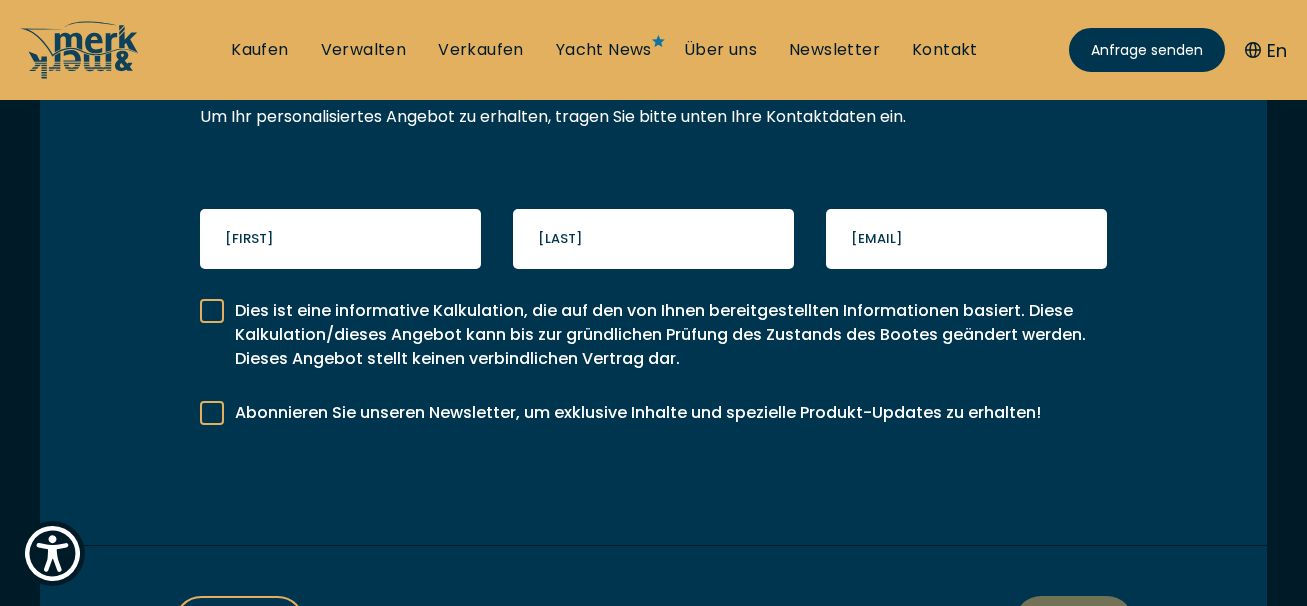 scroll, scrollTop: 553, scrollLeft: 0, axis: vertical 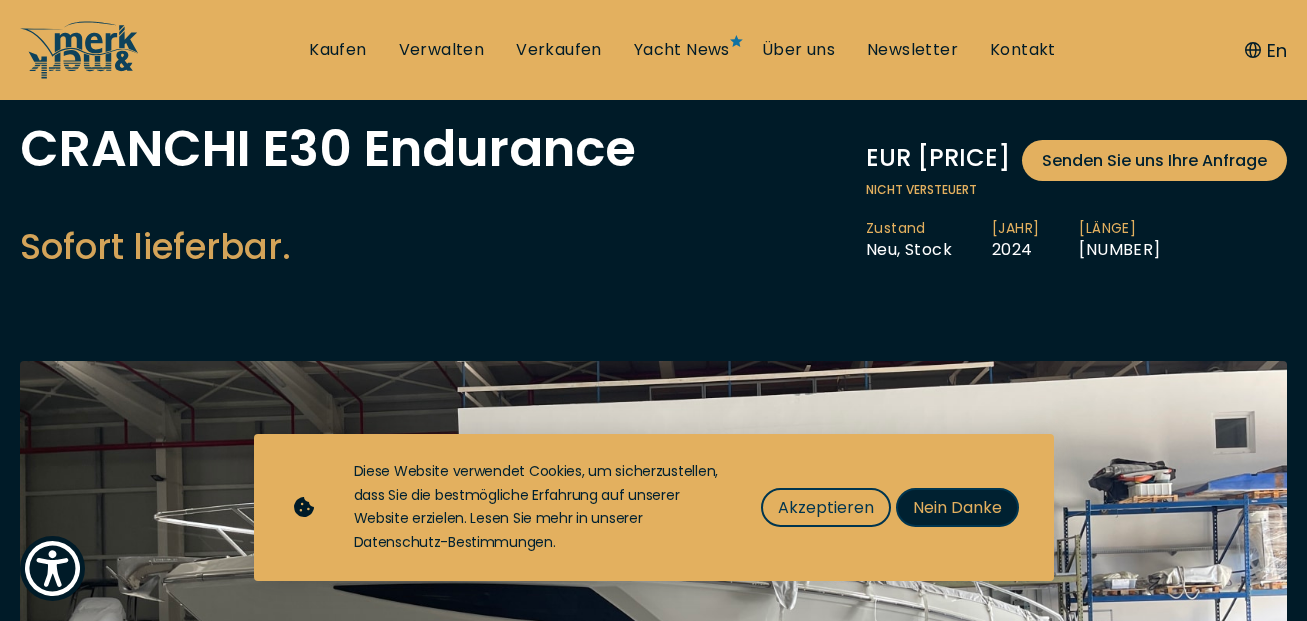 click on "Nein Danke" at bounding box center [957, 507] 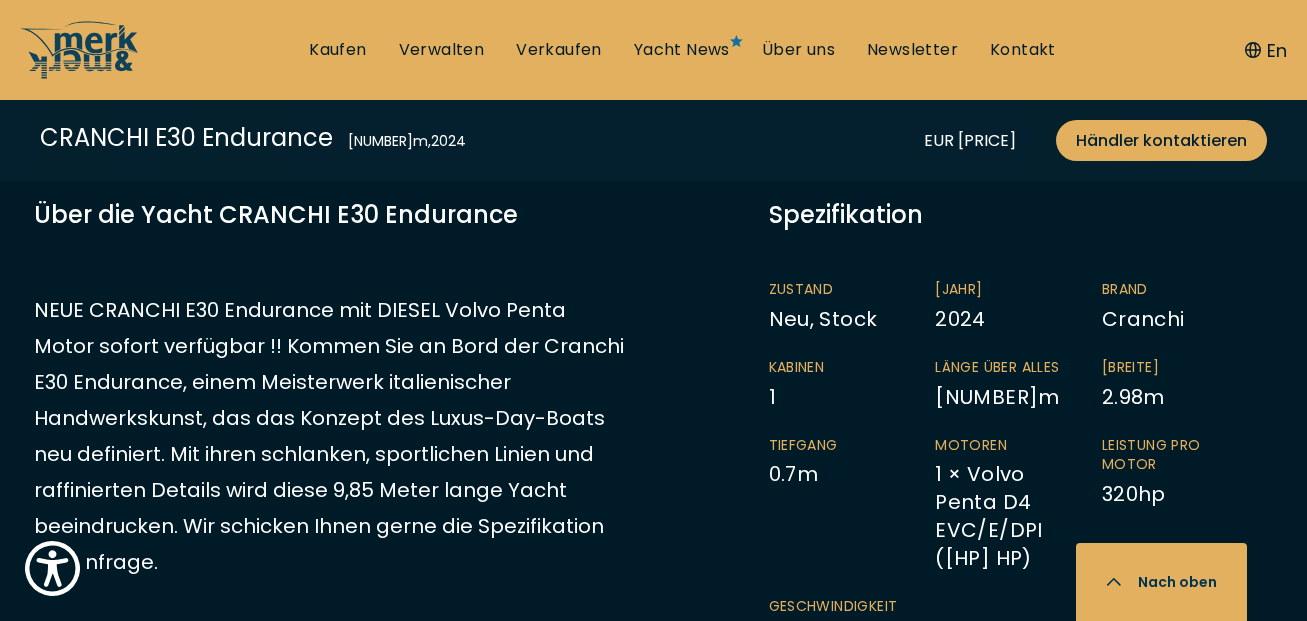 scroll, scrollTop: 956, scrollLeft: 0, axis: vertical 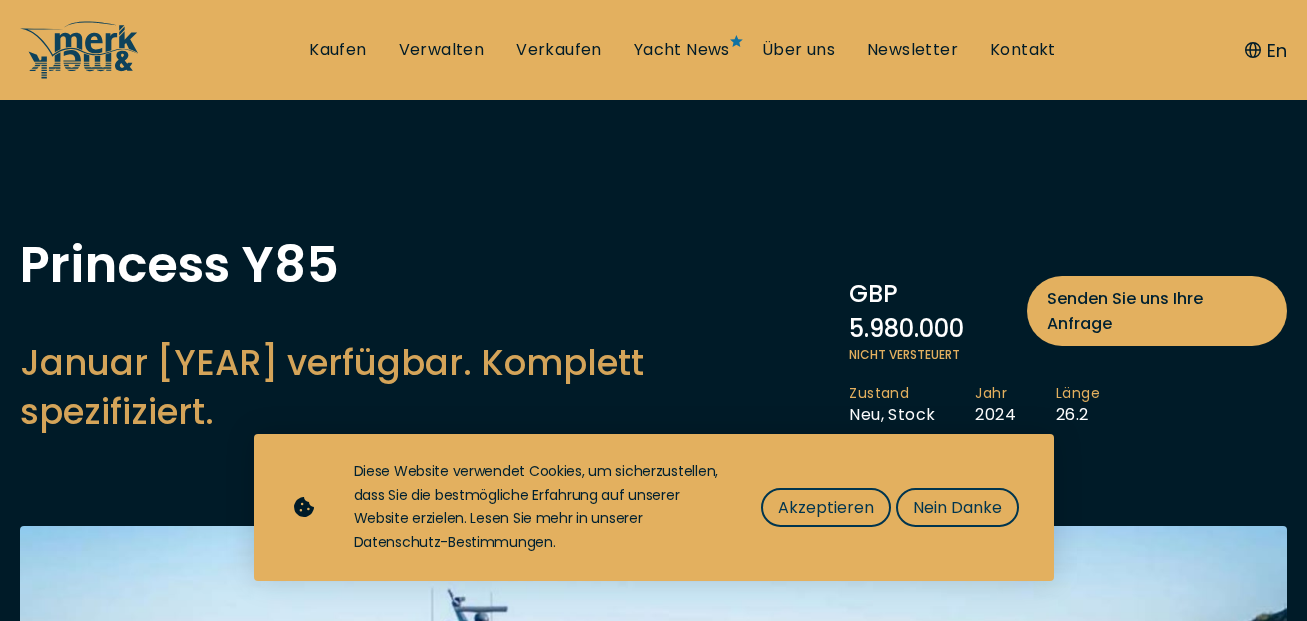 click on "Nein Danke" at bounding box center [957, 507] 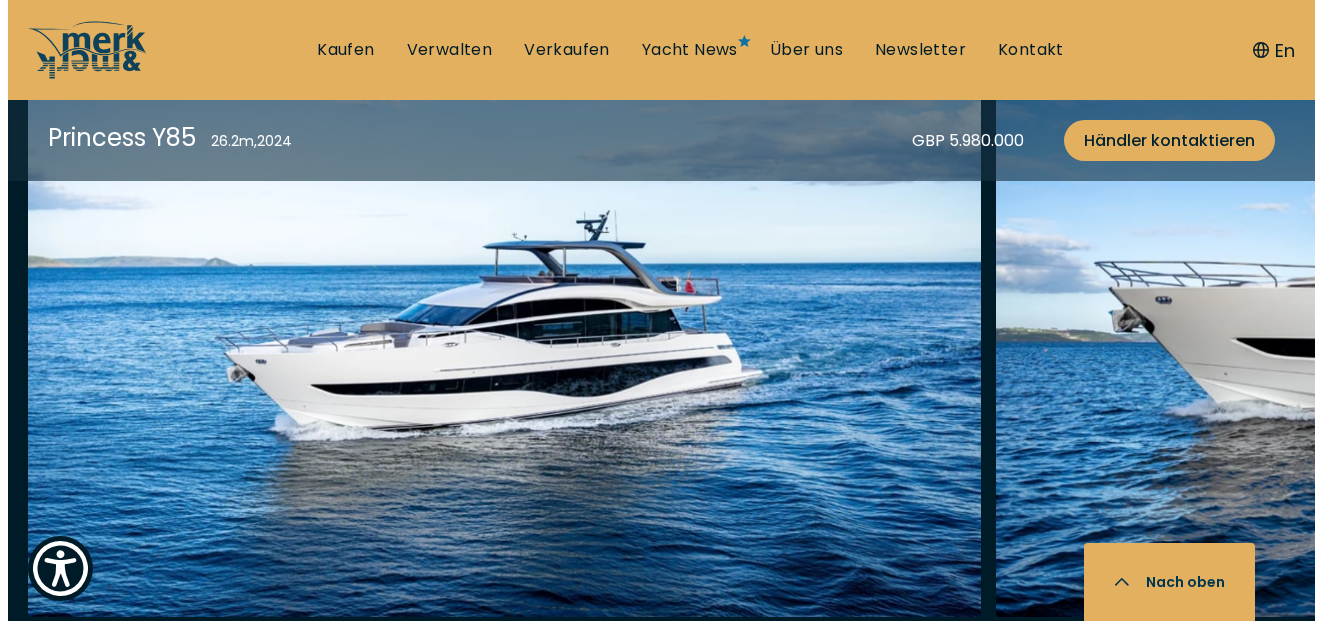 scroll, scrollTop: 2739, scrollLeft: 0, axis: vertical 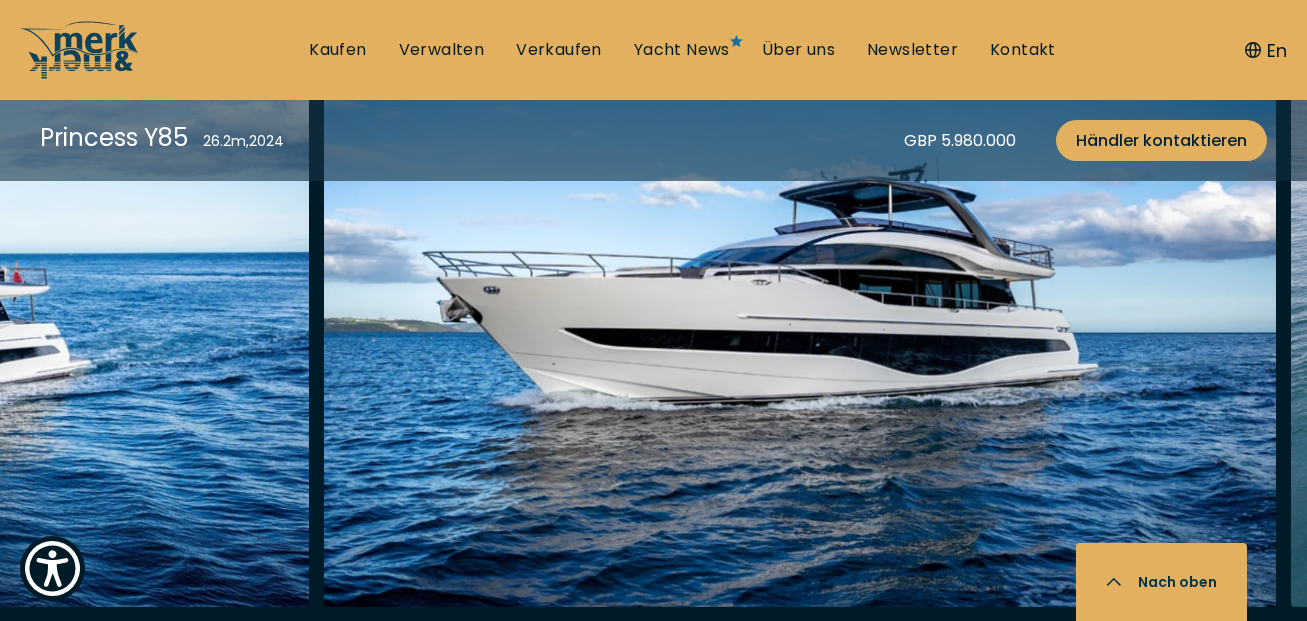 click at bounding box center [800, 287] 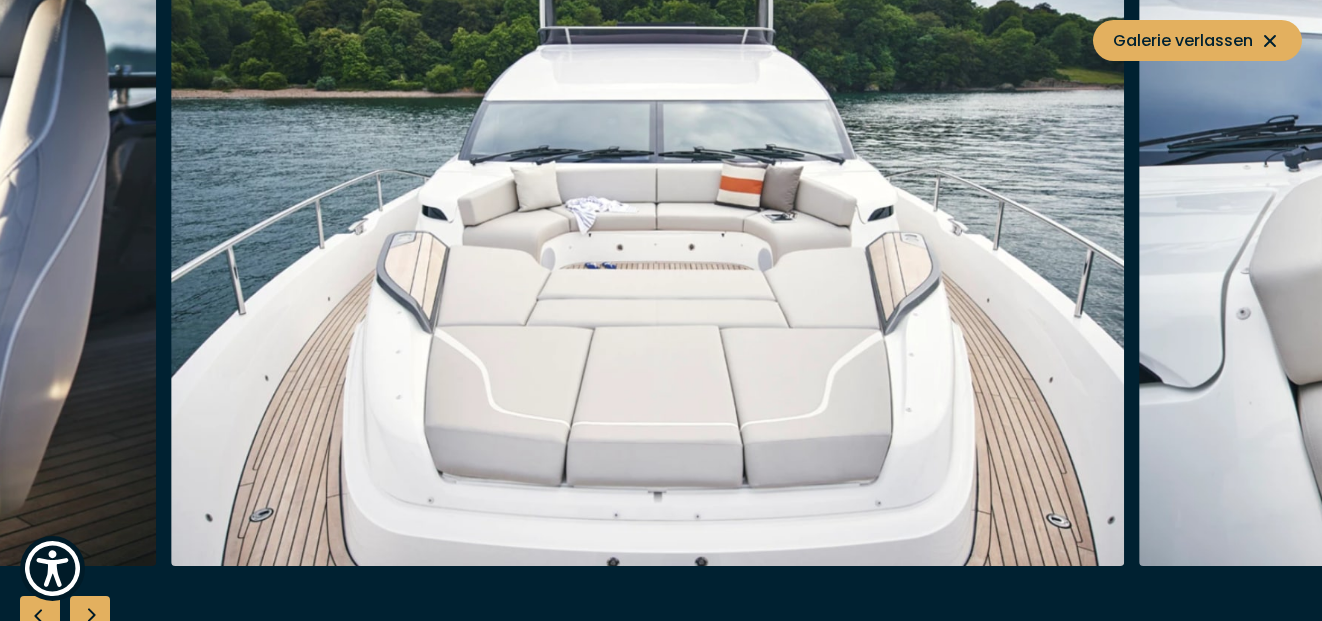 click at bounding box center [647, 246] 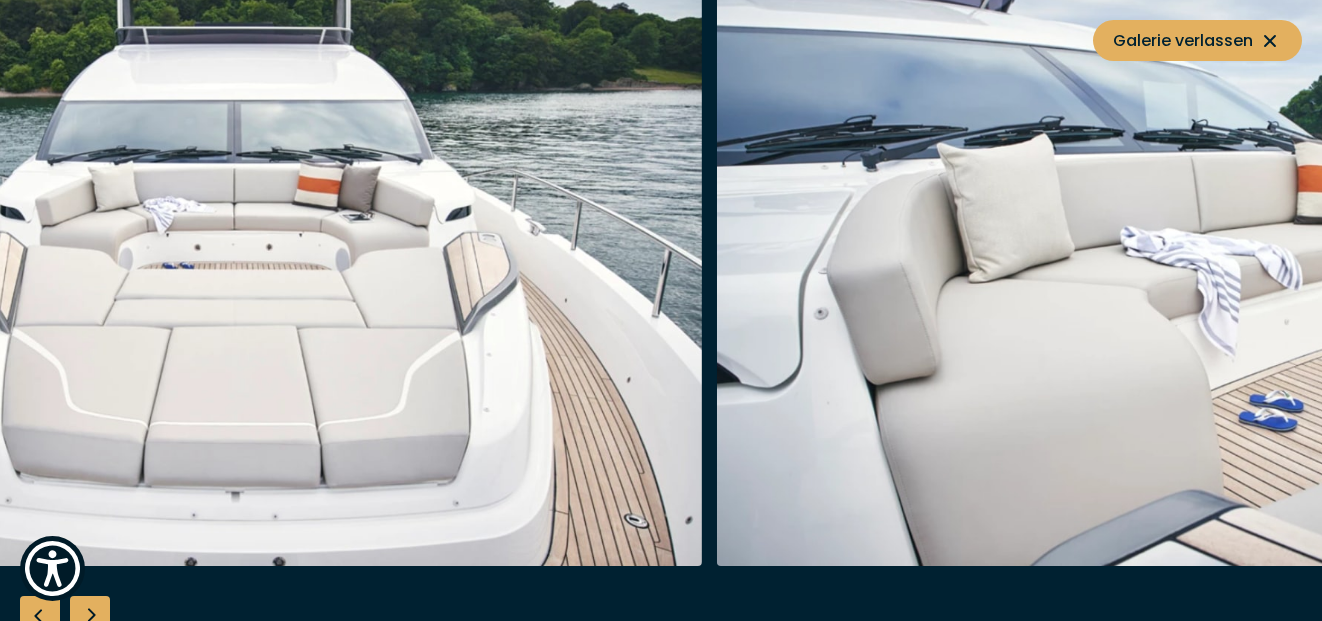 click at bounding box center [1193, 246] 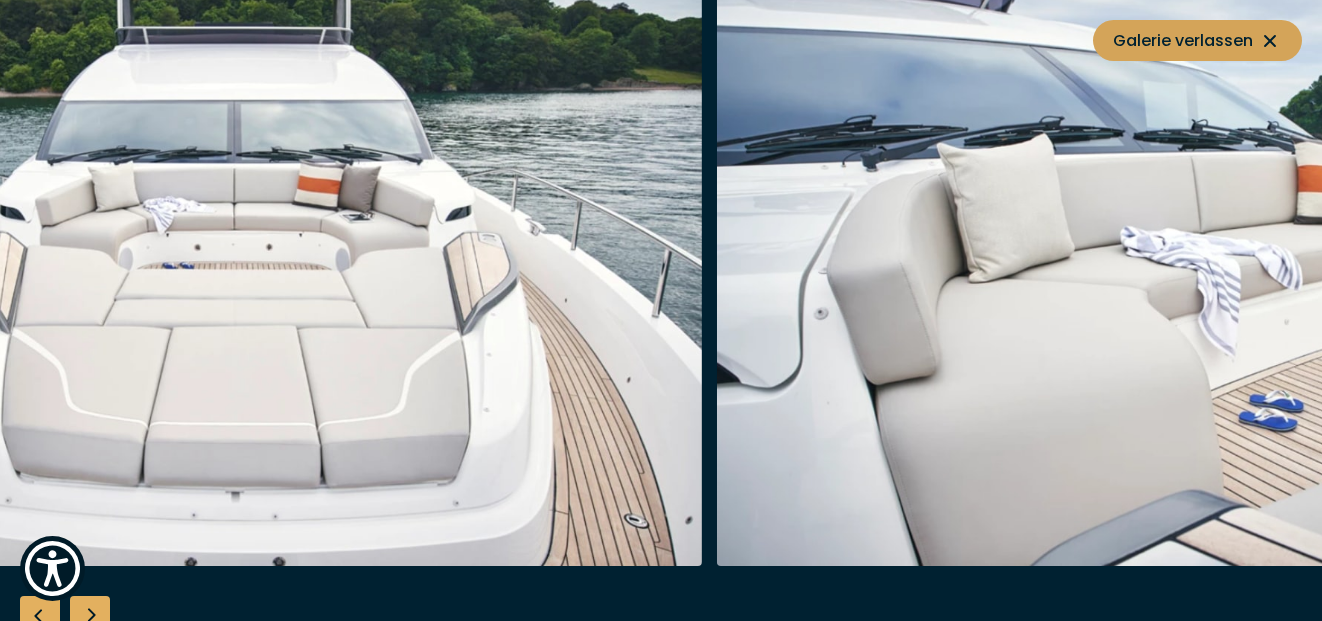click on "Galerie verlassen" at bounding box center [1197, 40] 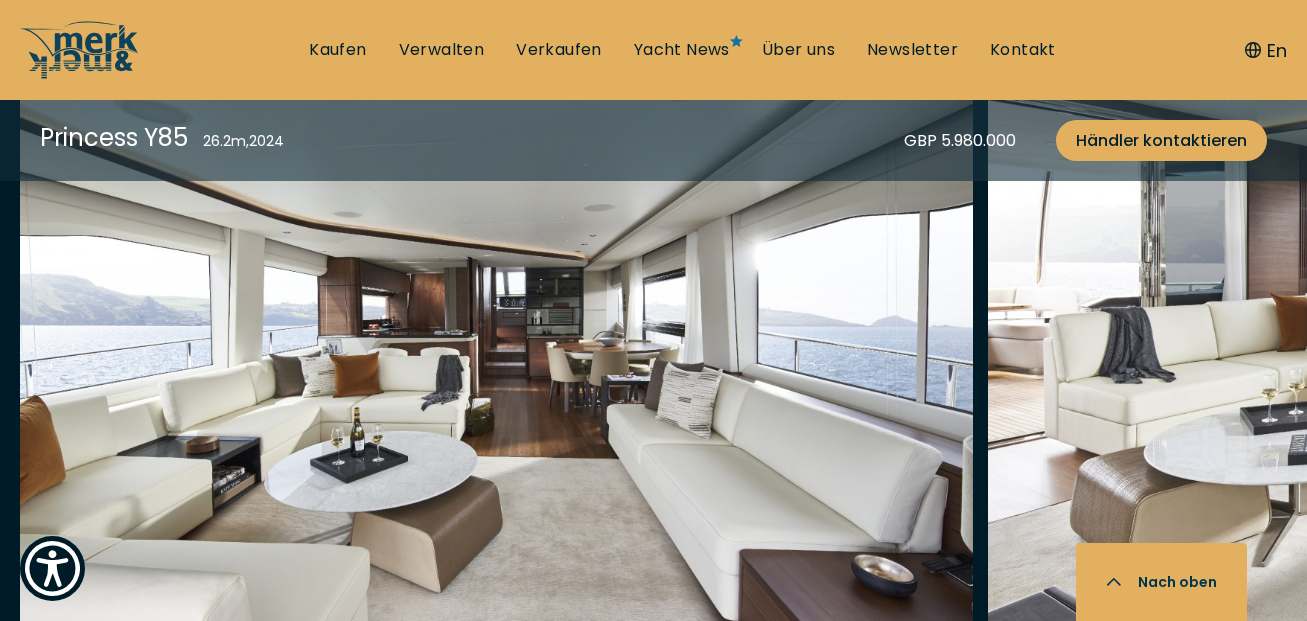 click at bounding box center [496, 399] 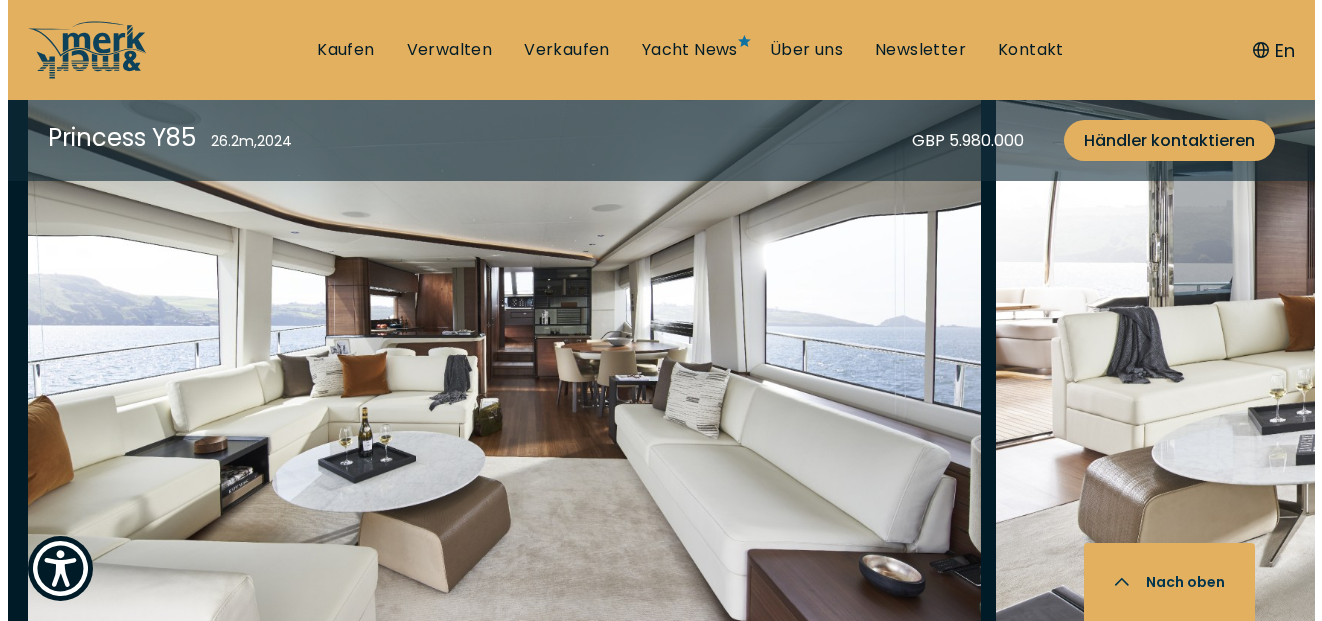 scroll, scrollTop: 3794, scrollLeft: 0, axis: vertical 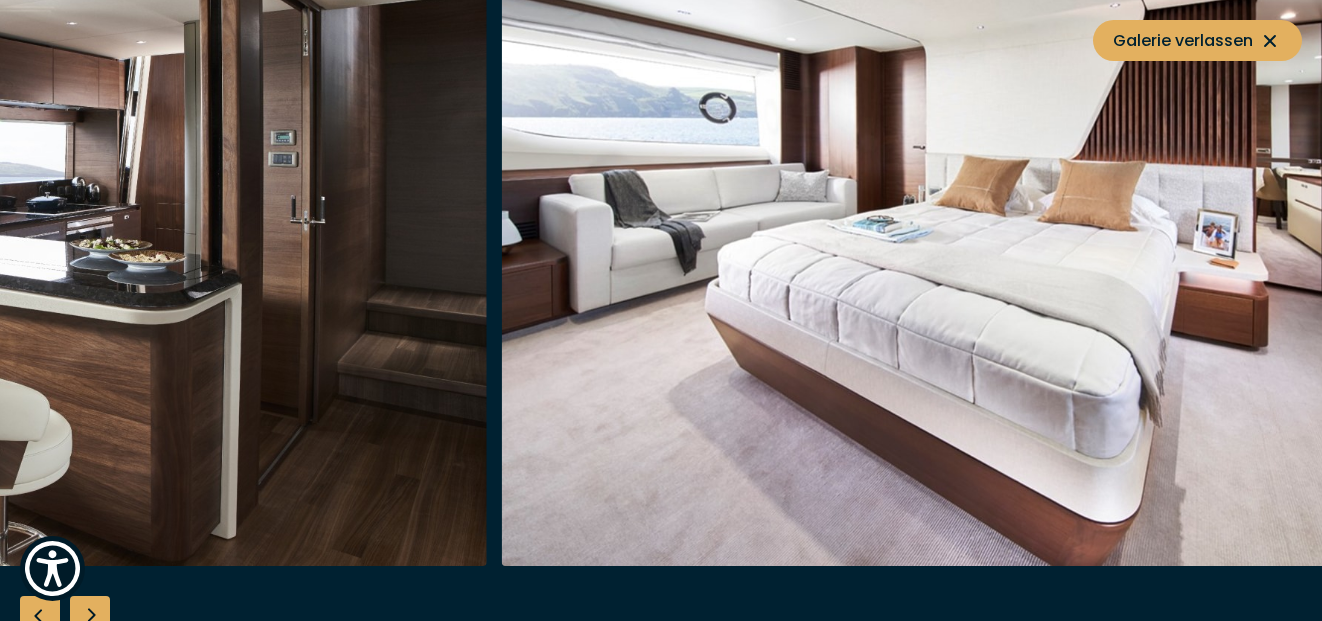 click at bounding box center (978, 246) 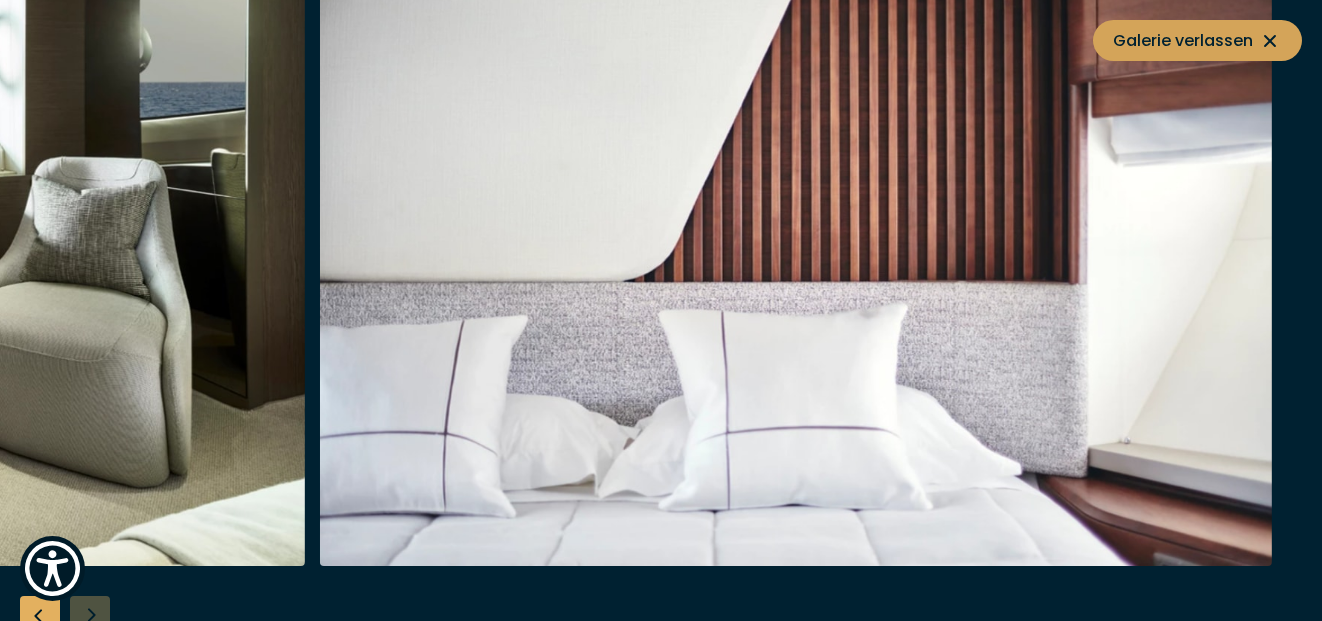 click on "Galerie verlassen" at bounding box center [1197, 40] 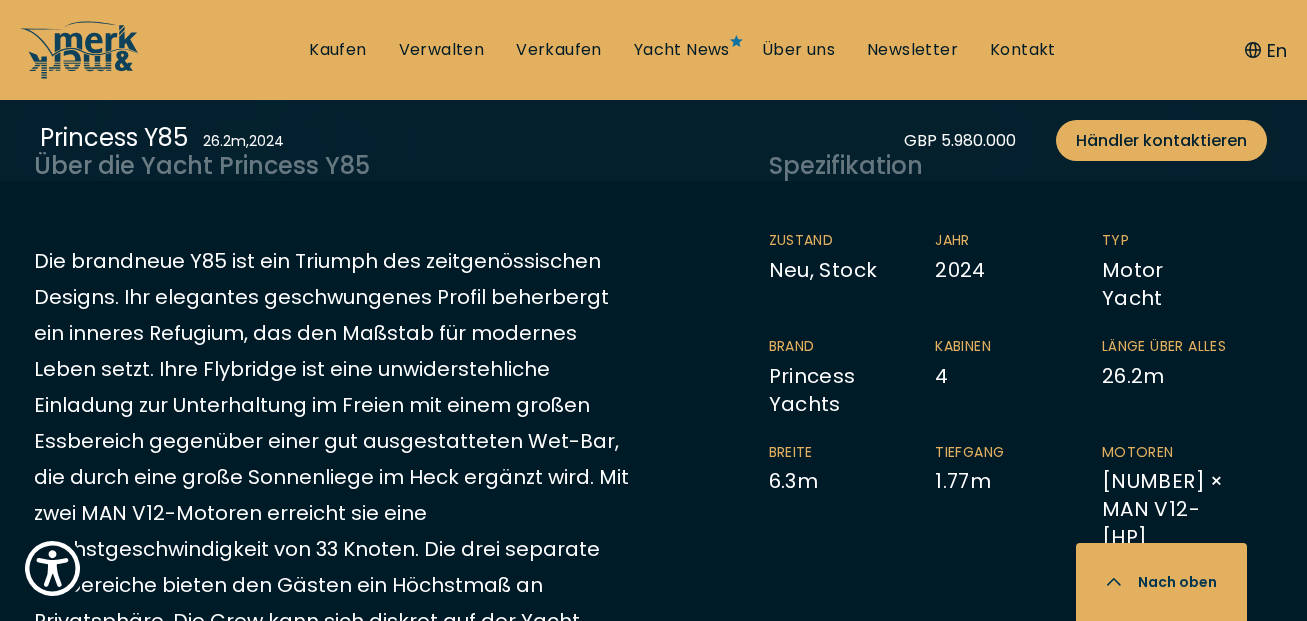 scroll, scrollTop: 1040, scrollLeft: 0, axis: vertical 